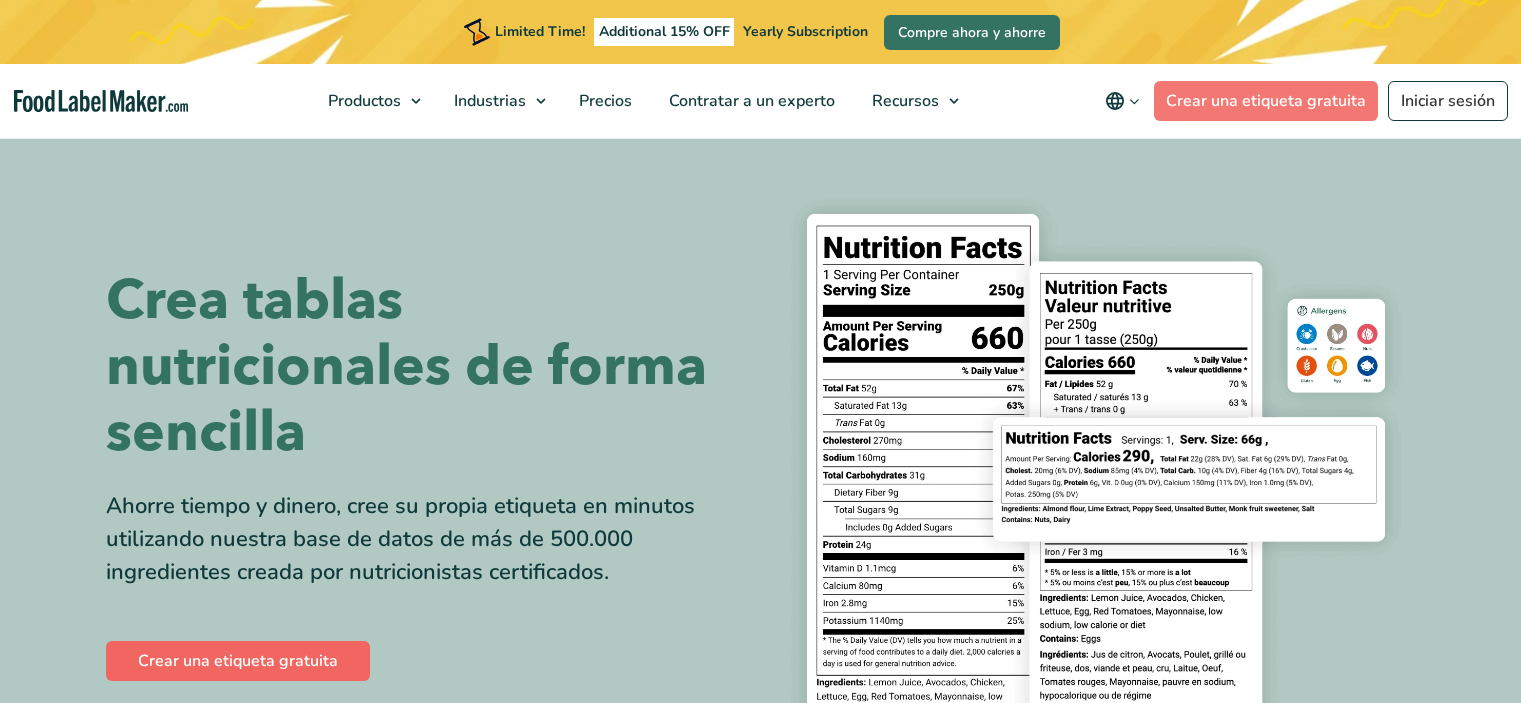 scroll, scrollTop: 100, scrollLeft: 0, axis: vertical 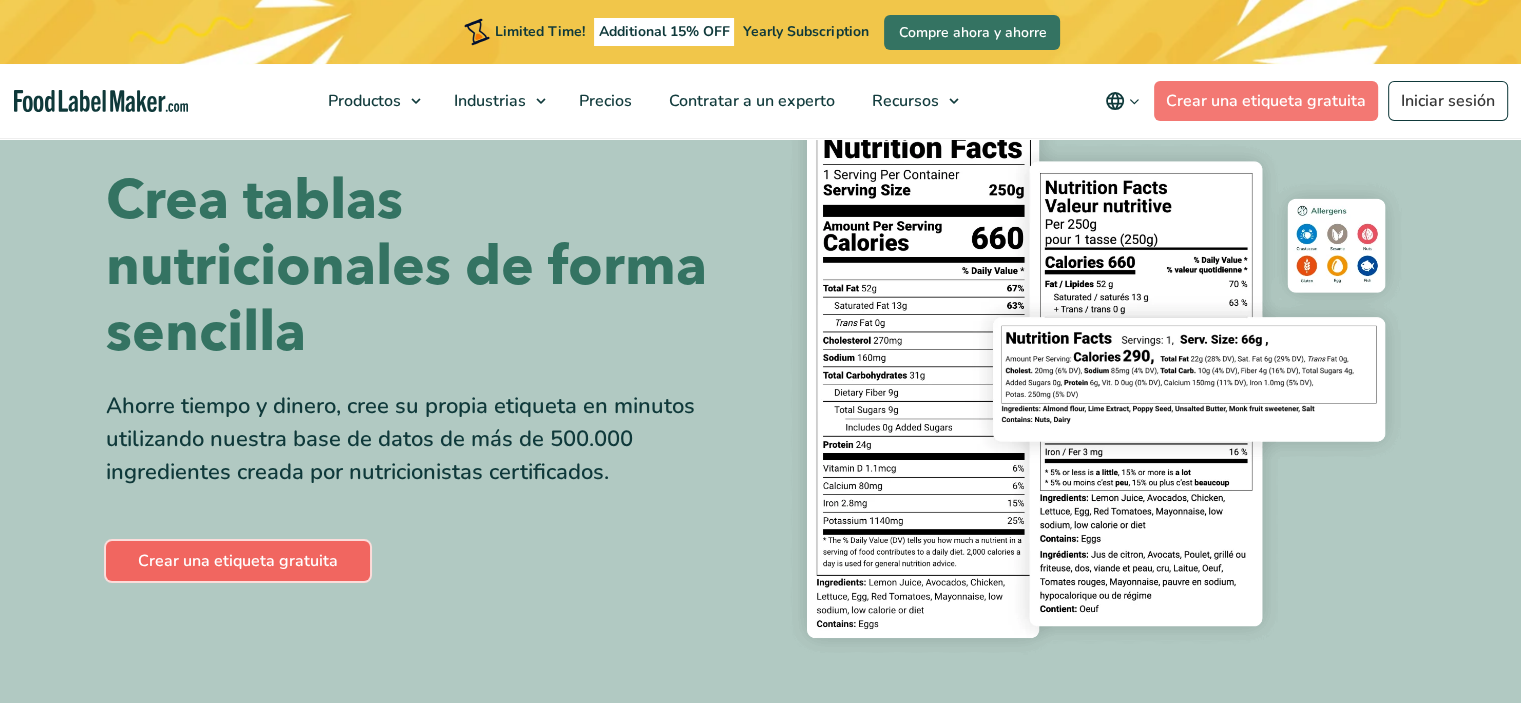 click on "Crear una etiqueta gratuita" at bounding box center [238, 561] 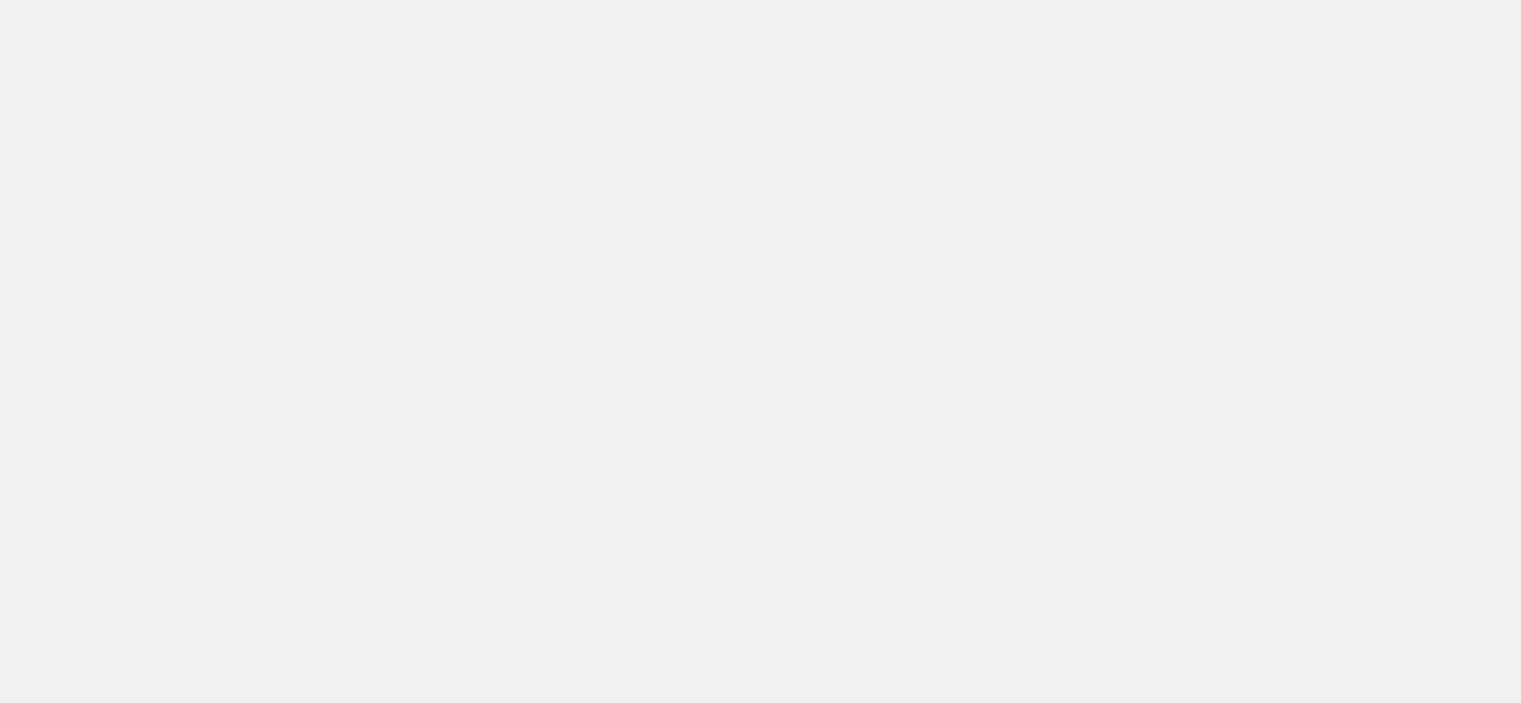 scroll, scrollTop: 0, scrollLeft: 0, axis: both 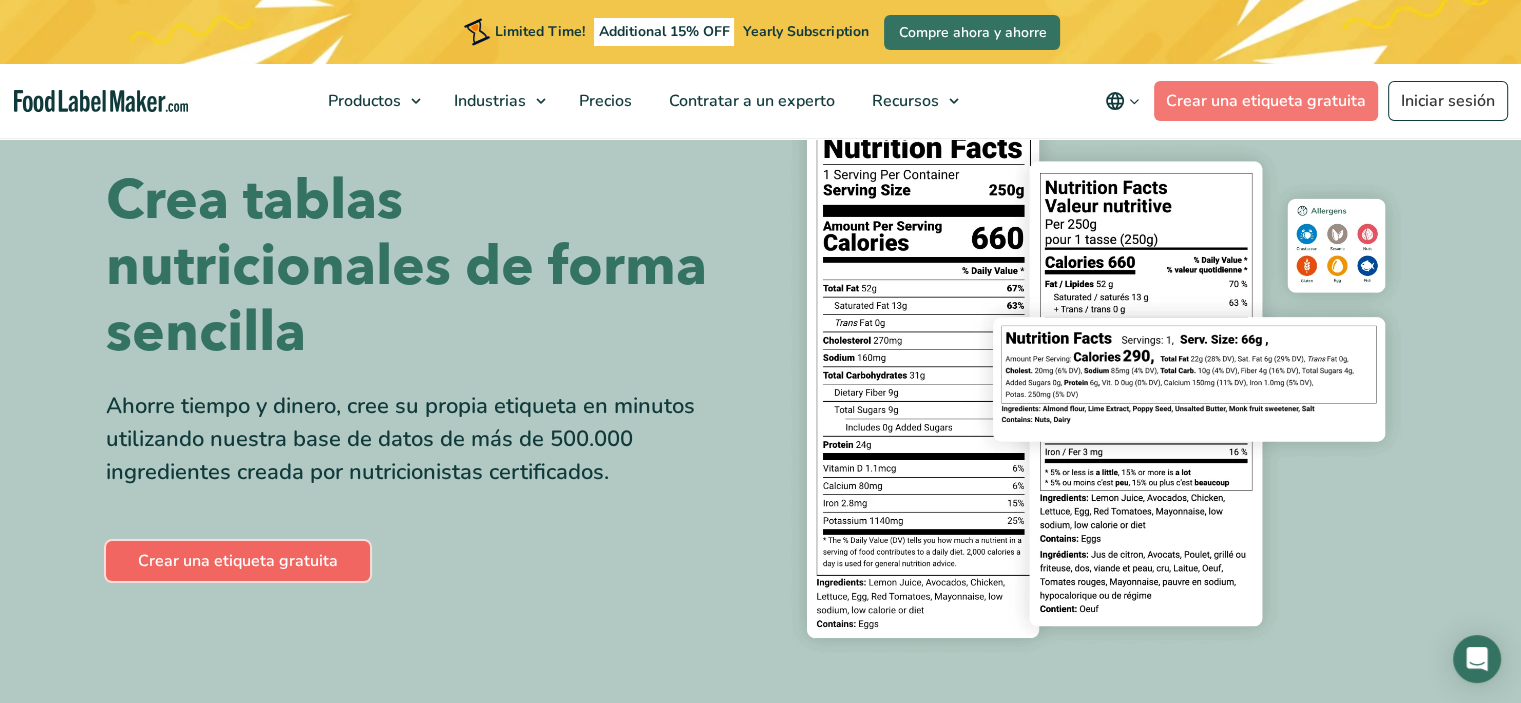 click on "Crear una etiqueta gratuita" at bounding box center (238, 561) 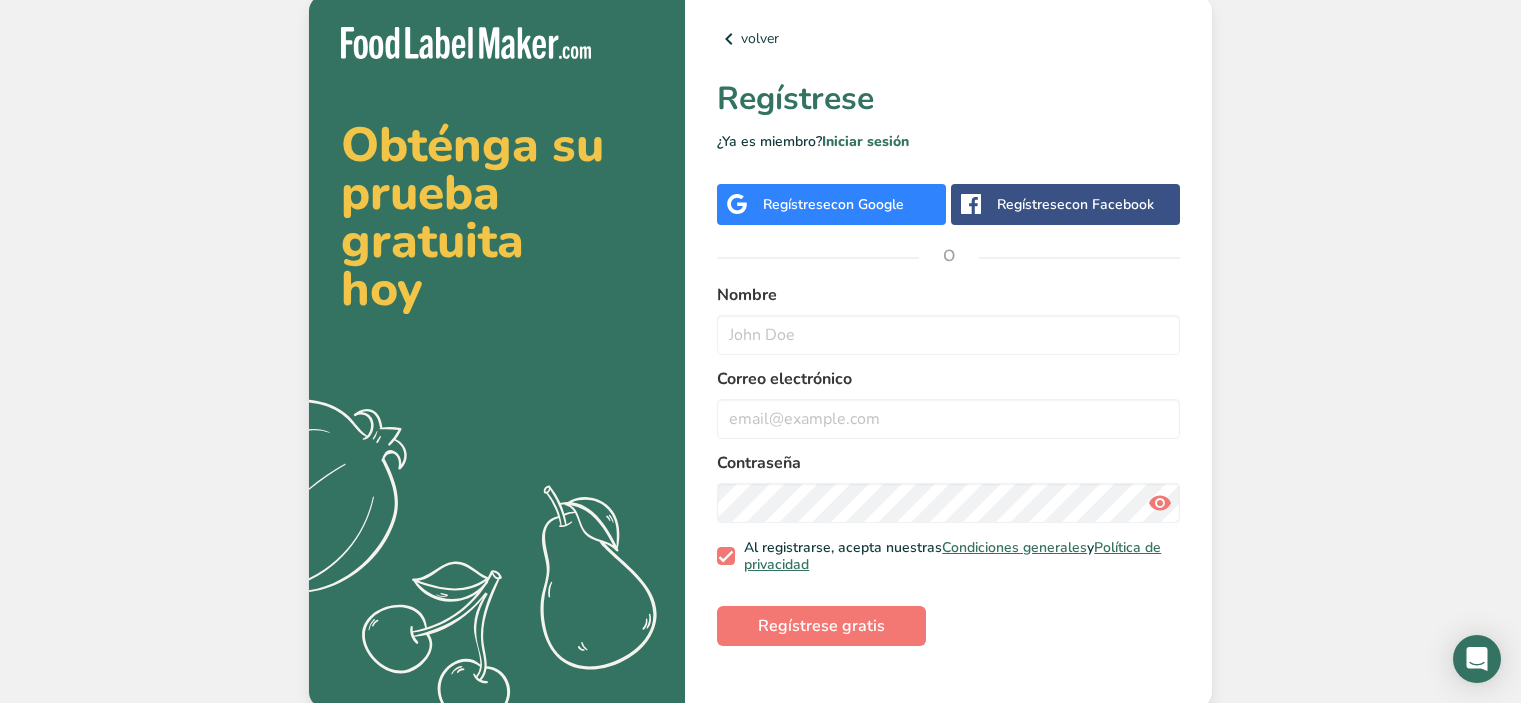 scroll, scrollTop: 0, scrollLeft: 0, axis: both 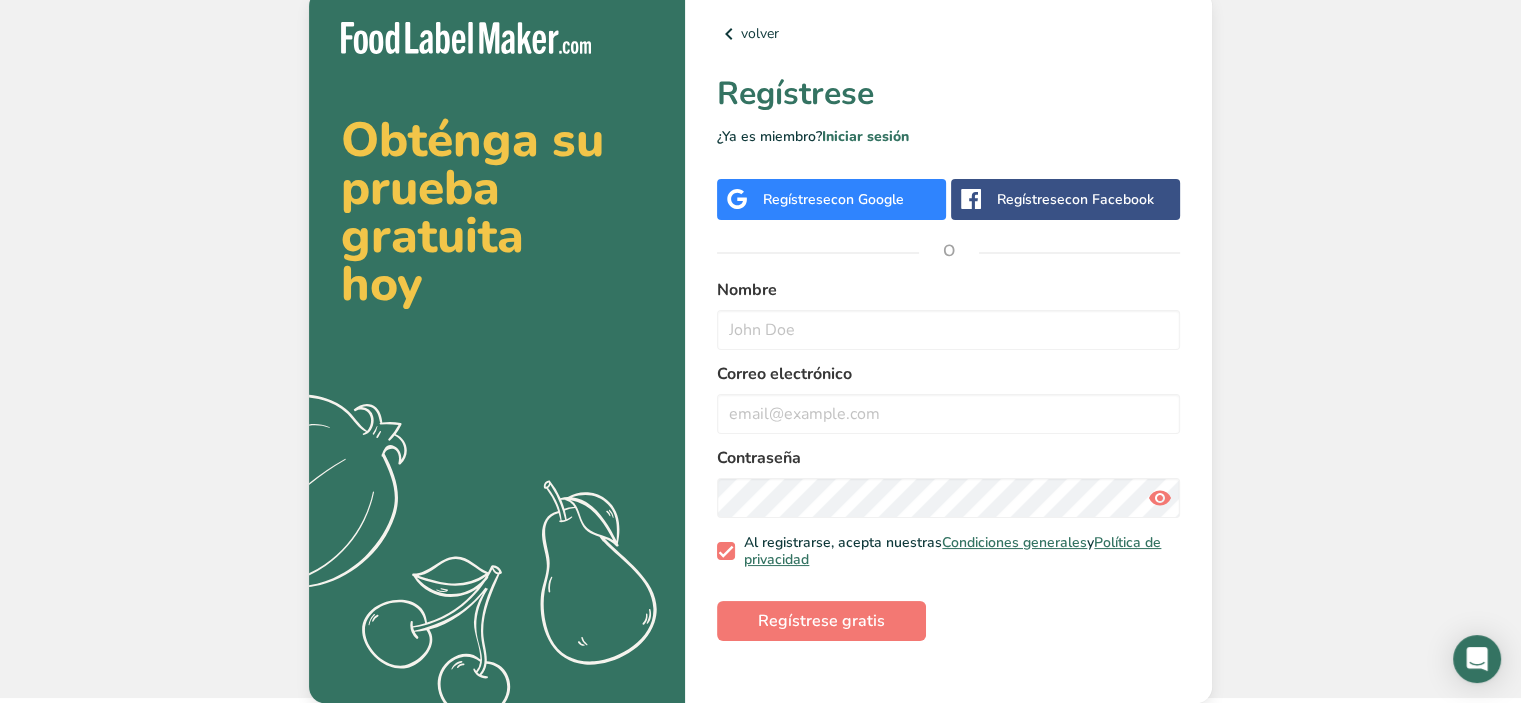 click on "Regístrese  con Google" at bounding box center (833, 199) 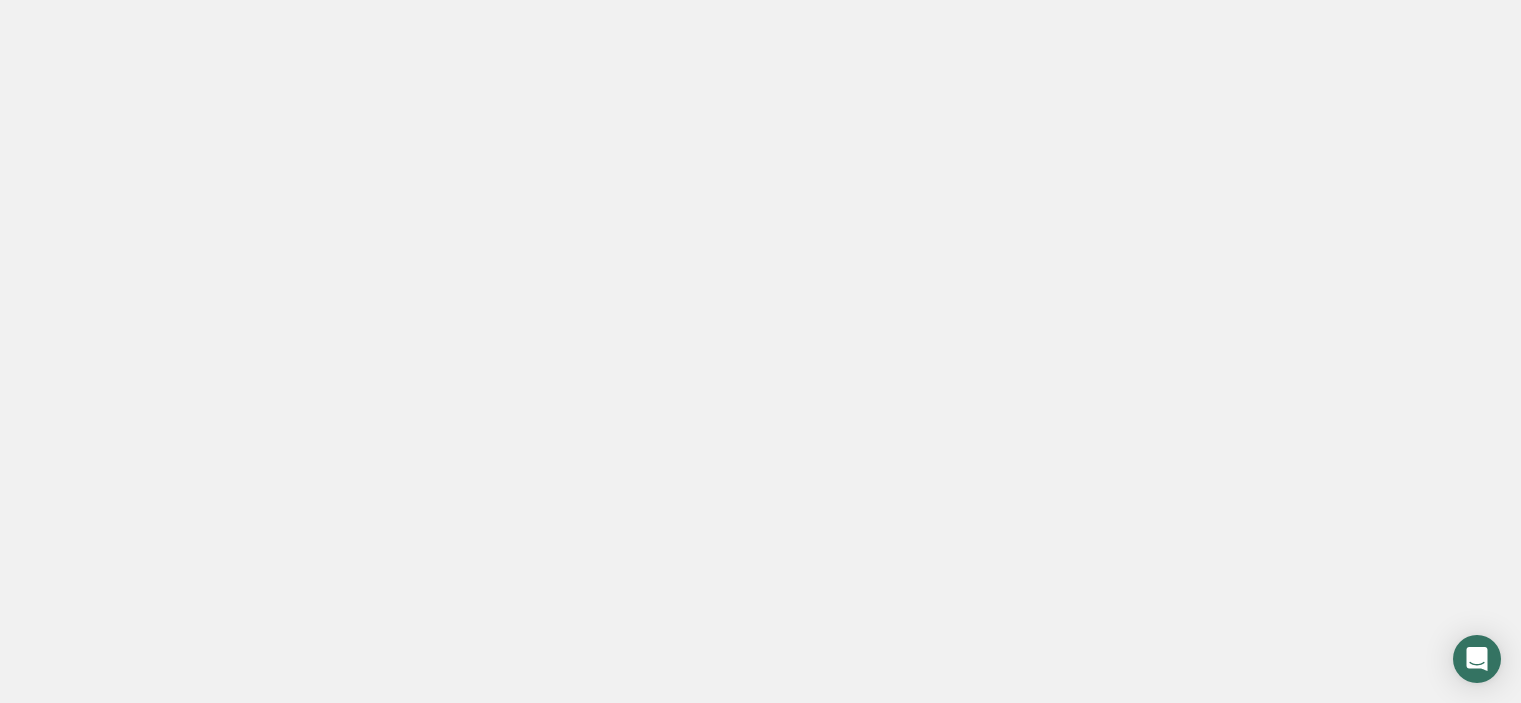 scroll, scrollTop: 0, scrollLeft: 0, axis: both 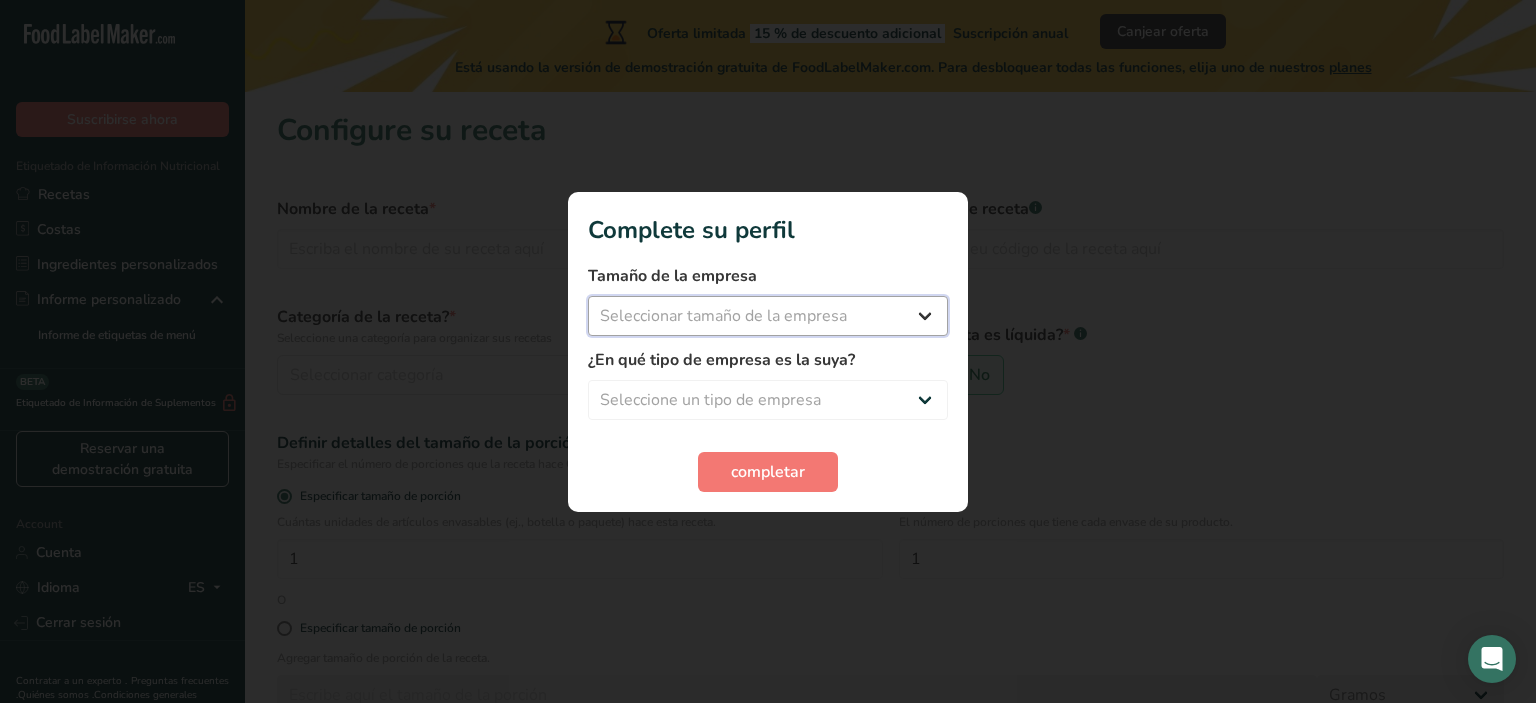 click on "Seleccionar tamaño de la empresa
Menos de 10 empleados
De 10 a 50 empleados
De 51 a 500 empleados
Más de 500 empleados" at bounding box center [768, 316] 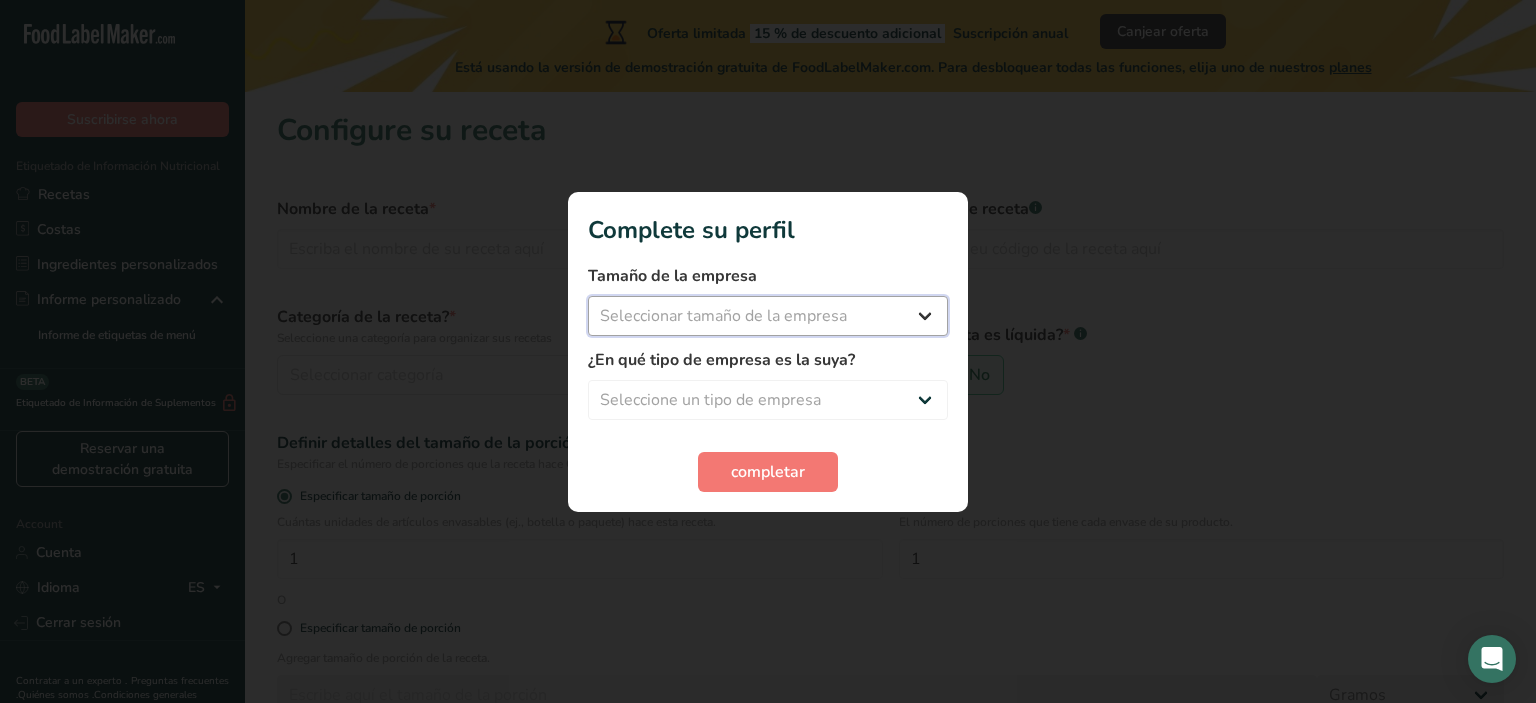 click on "Seleccionar tamaño de la empresa
Menos de 10 empleados
De 10 a 50 empleados
De 51 a 500 empleados
Más de 500 empleados" at bounding box center (768, 316) 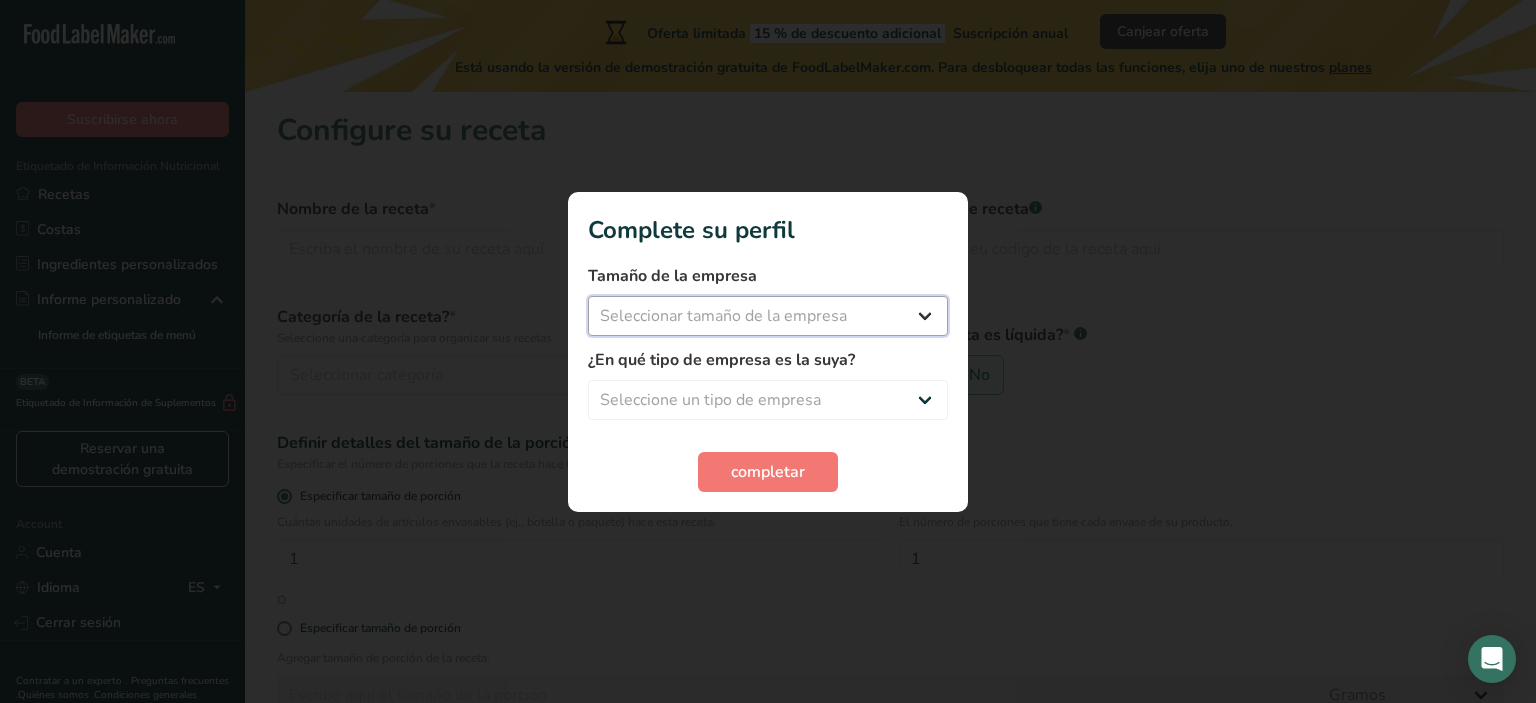 select on "1" 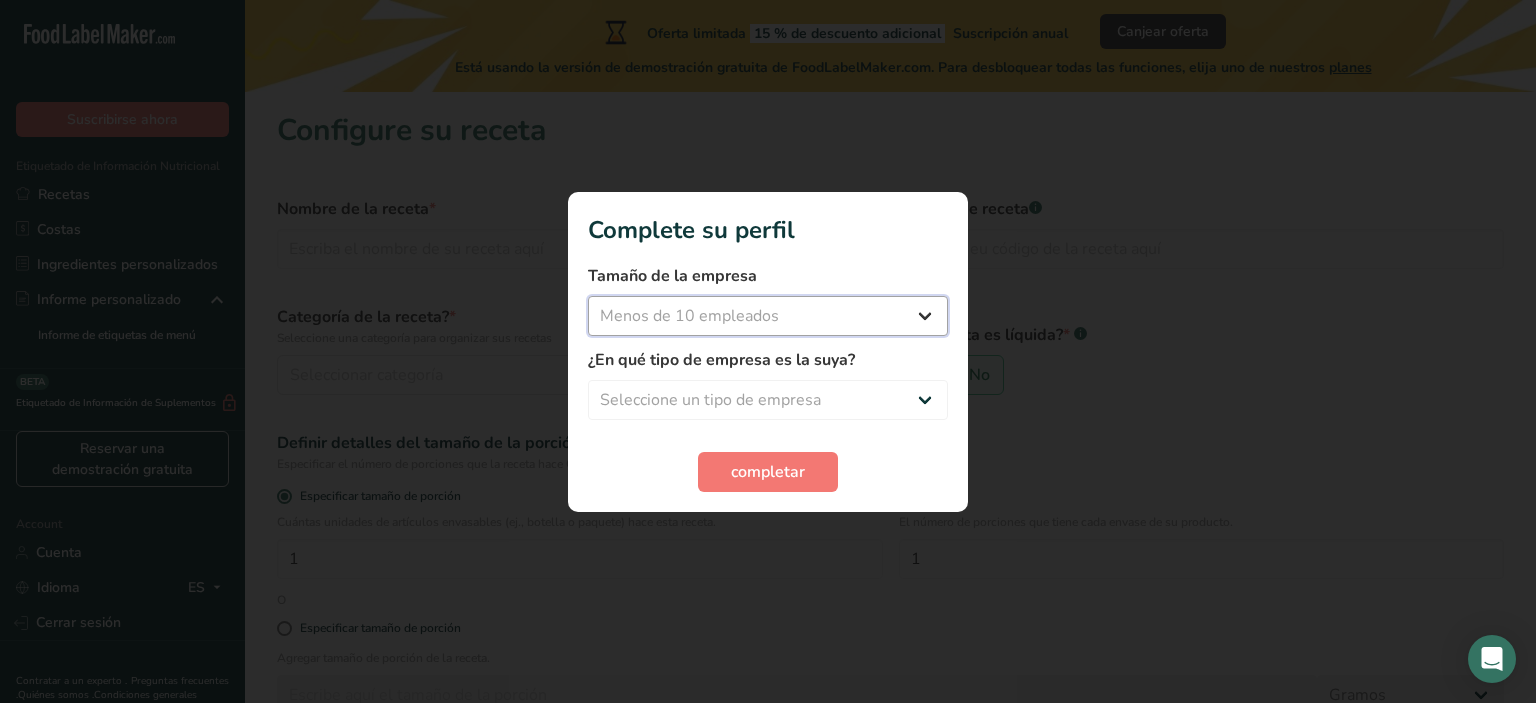 click on "Seleccionar tamaño de la empresa
Menos de 10 empleados
De 10 a 50 empleados
De 51 a 500 empleados
Más de 500 empleados" at bounding box center (768, 316) 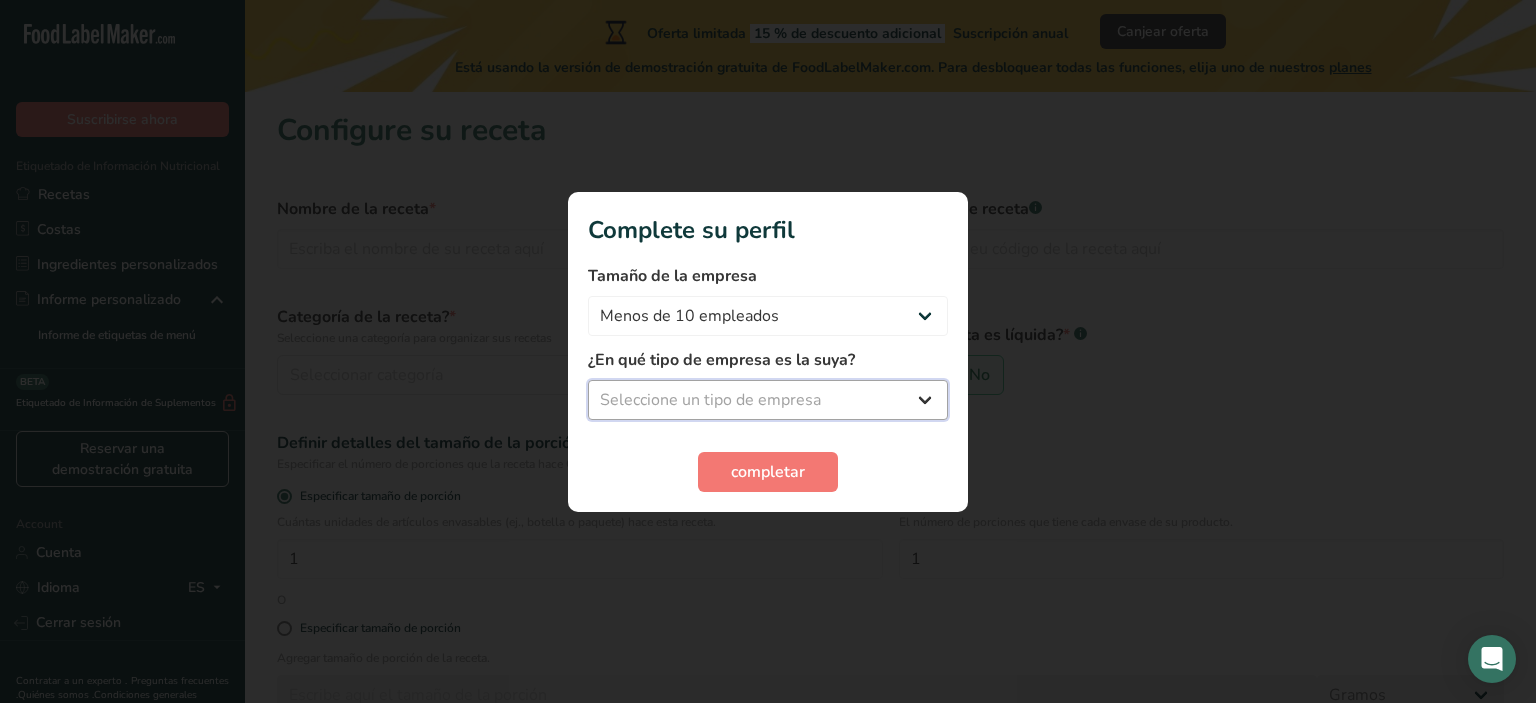 click on "Seleccione un tipo de empresa
Fabricante de alimentos envasados
Restaurante y cafetería
Panadería
Empresa de comidas preparadas y cáterin
Nutricionista
Bloguero gastronómico
Entrenador personal
Otro" at bounding box center [768, 400] 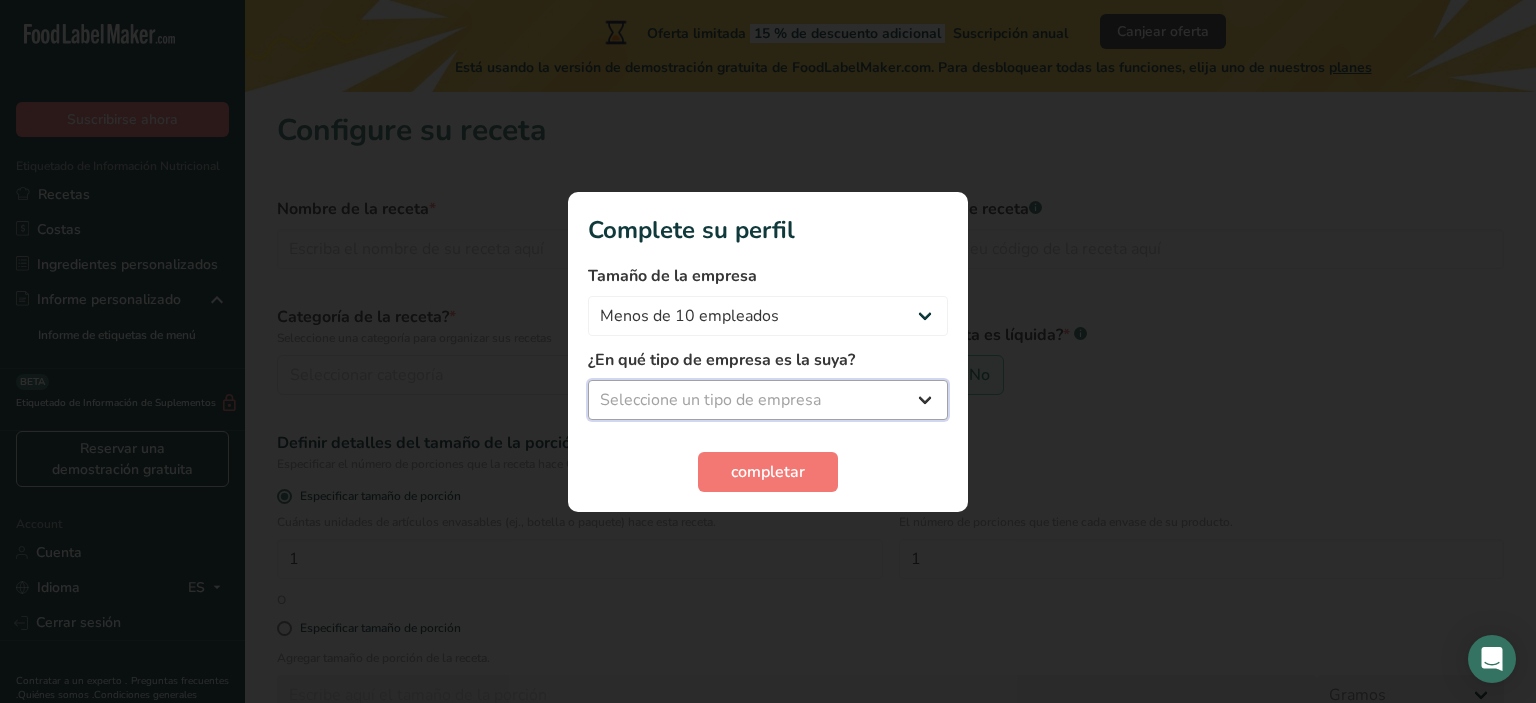 select on "8" 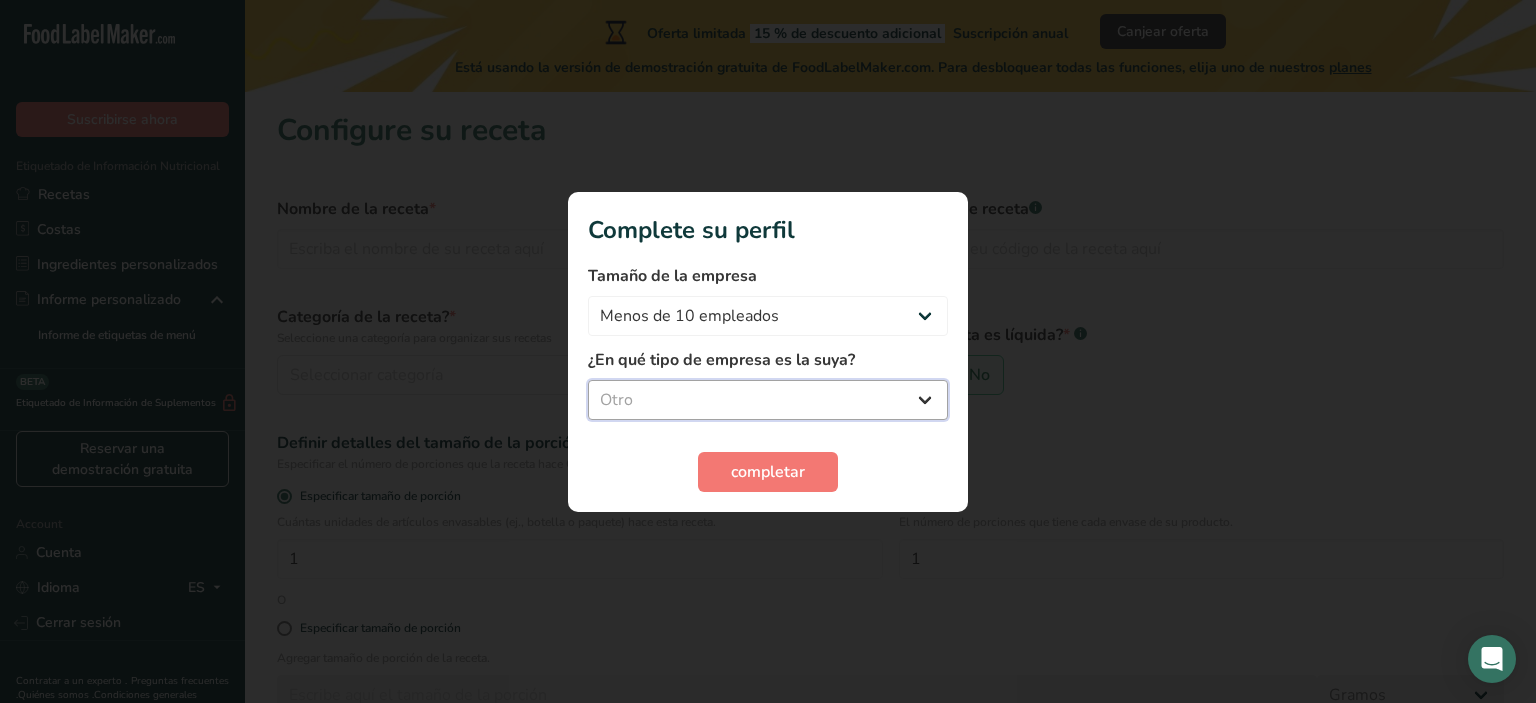 click on "Seleccione un tipo de empresa
Fabricante de alimentos envasados
Restaurante y cafetería
Panadería
Empresa de comidas preparadas y cáterin
Nutricionista
Bloguero gastronómico
Entrenador personal
Otro" at bounding box center [768, 400] 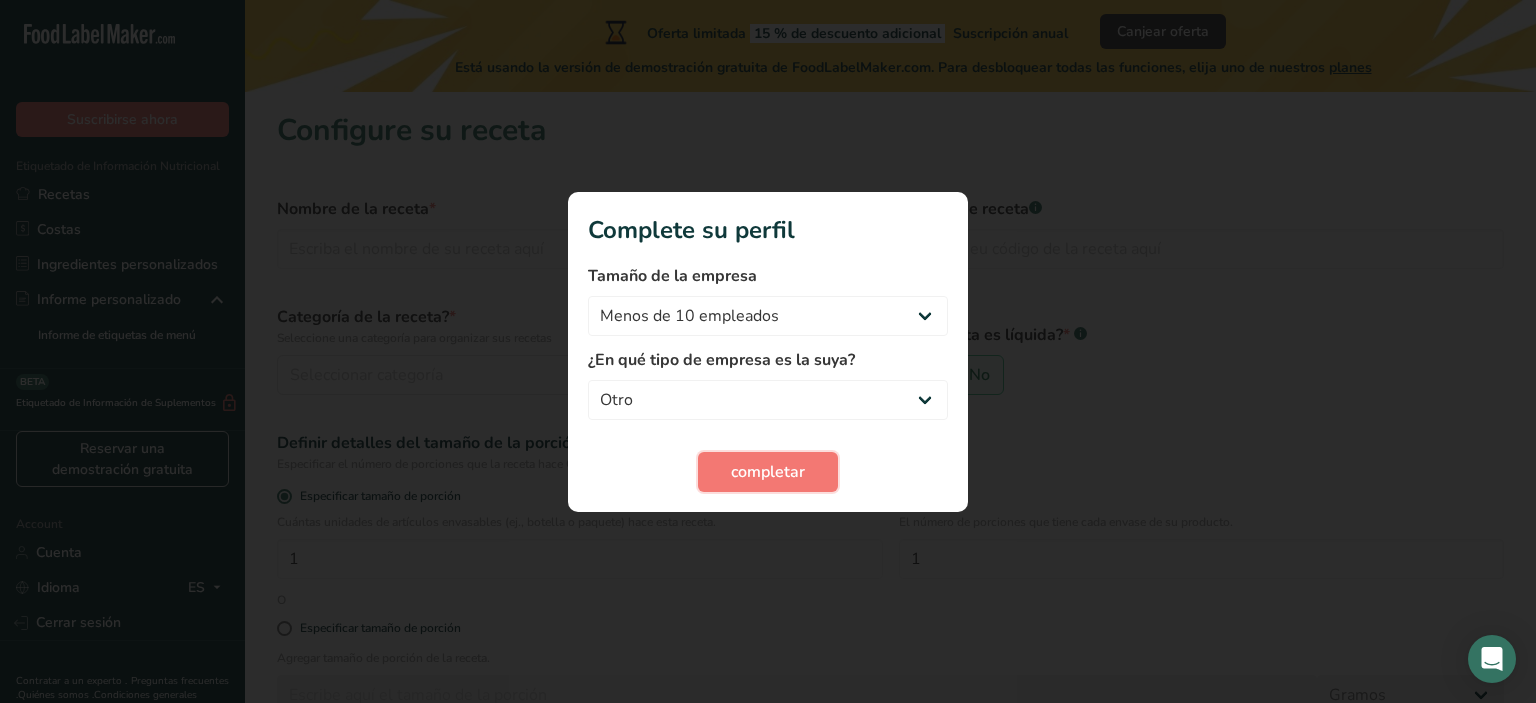 click on "completar" at bounding box center [768, 472] 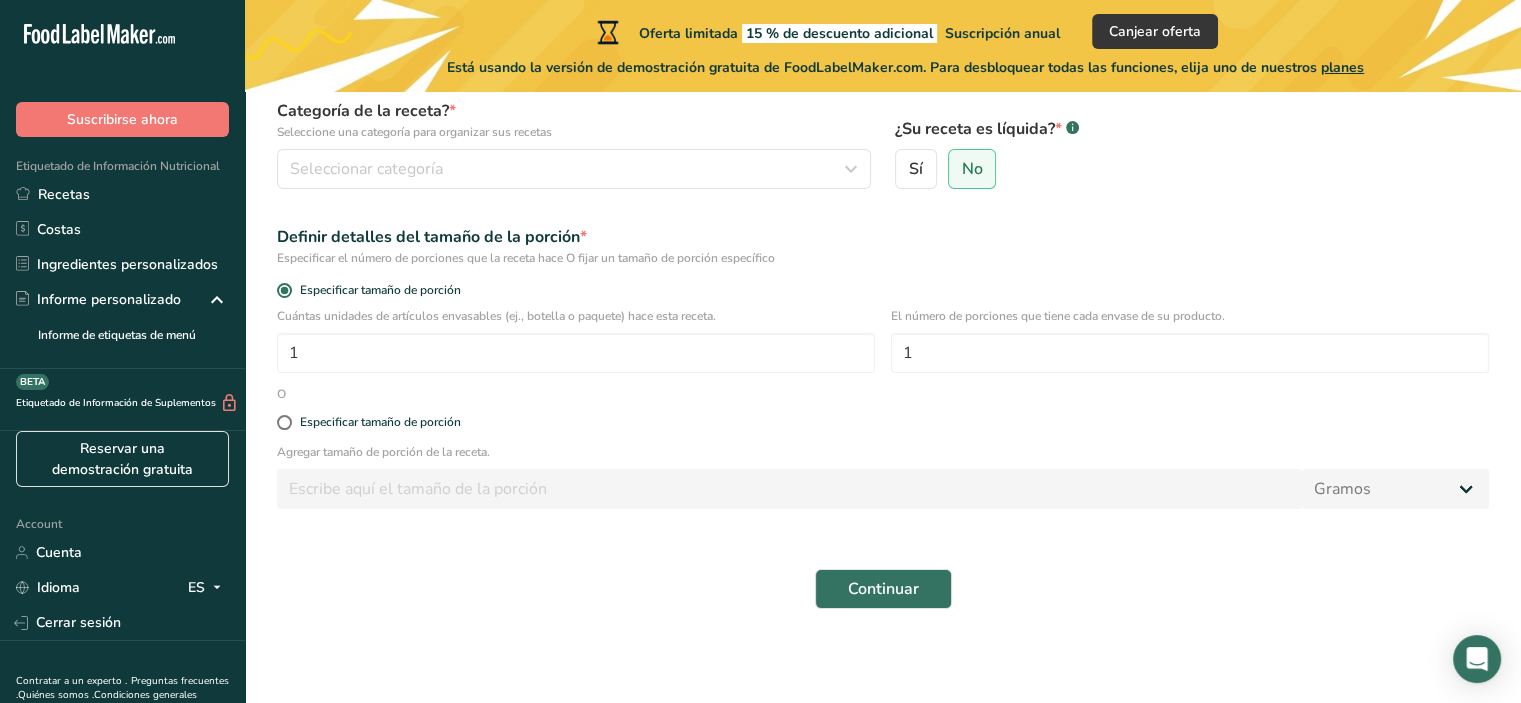 scroll, scrollTop: 208, scrollLeft: 0, axis: vertical 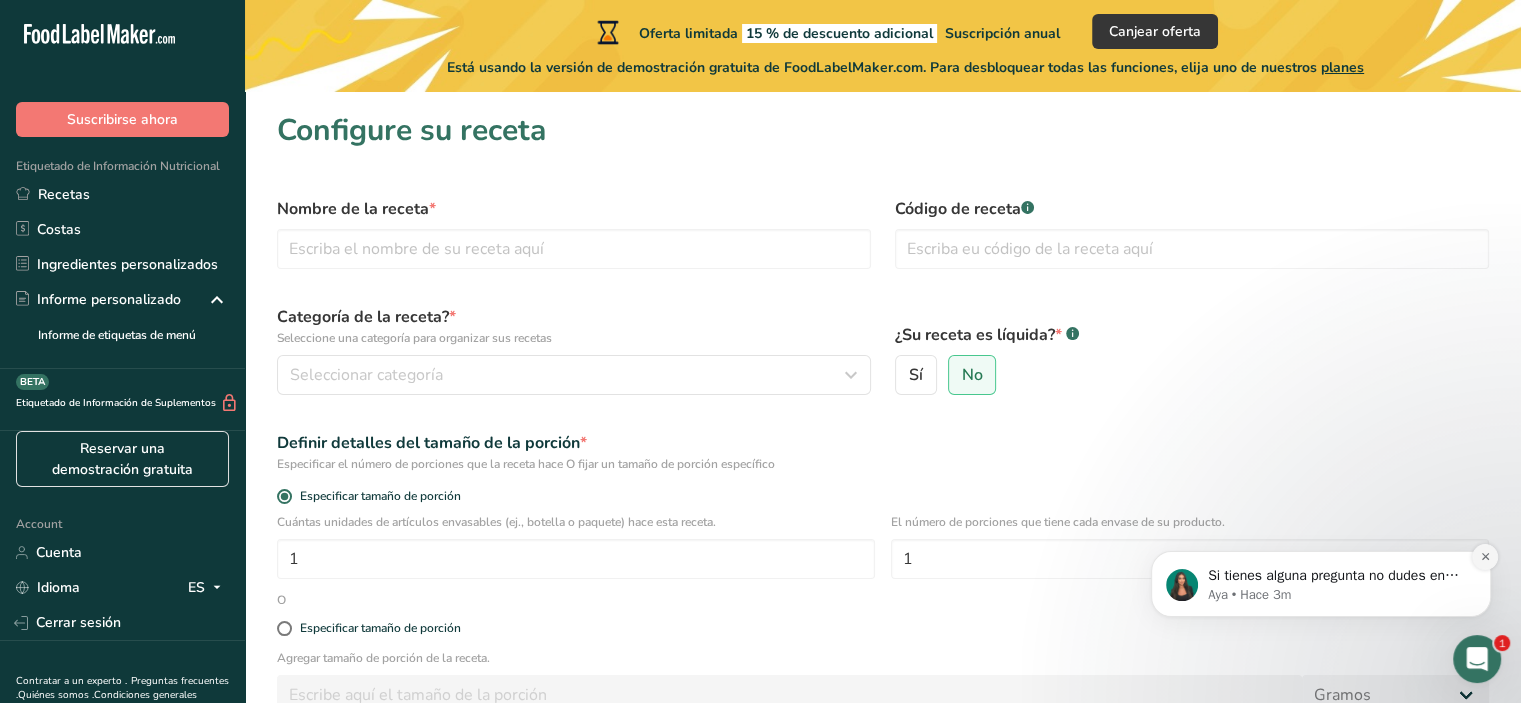 click 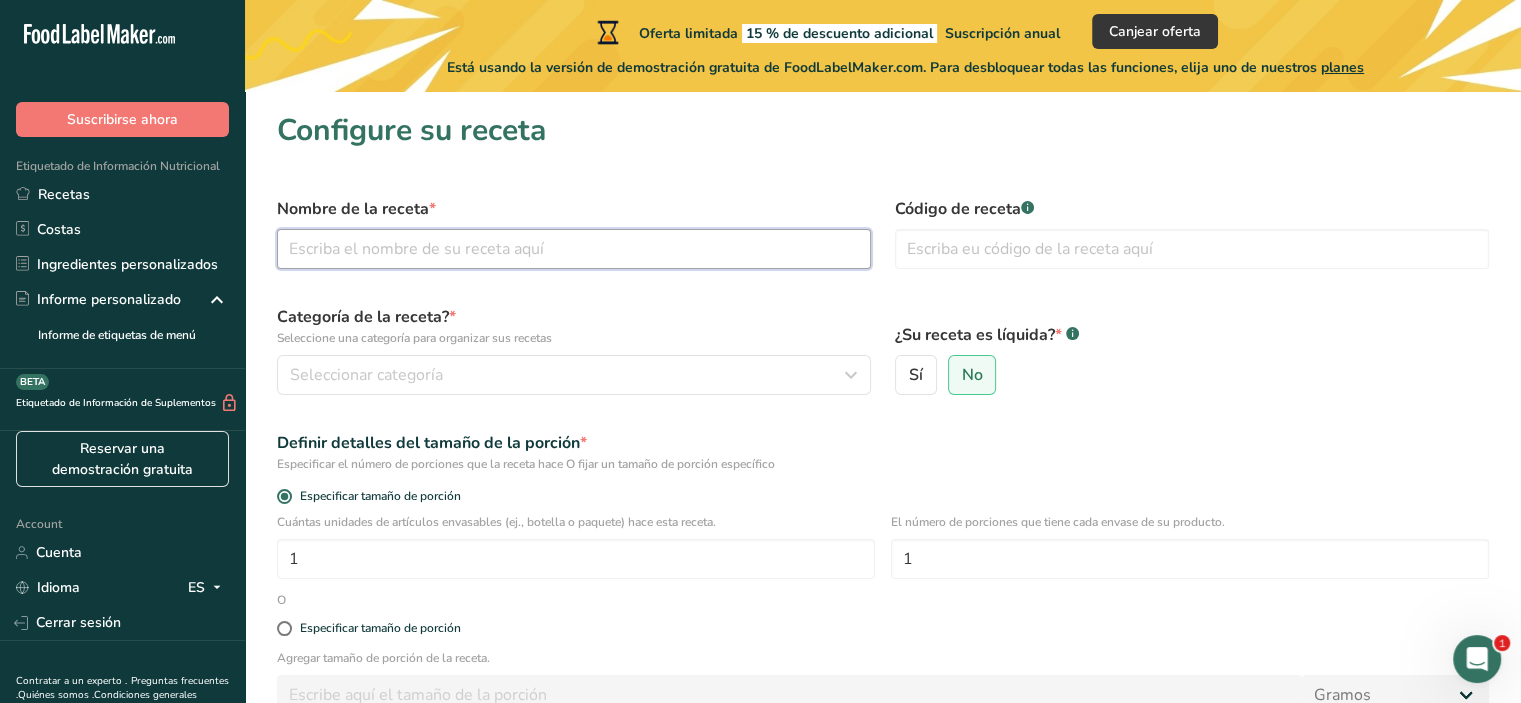 click at bounding box center [574, 249] 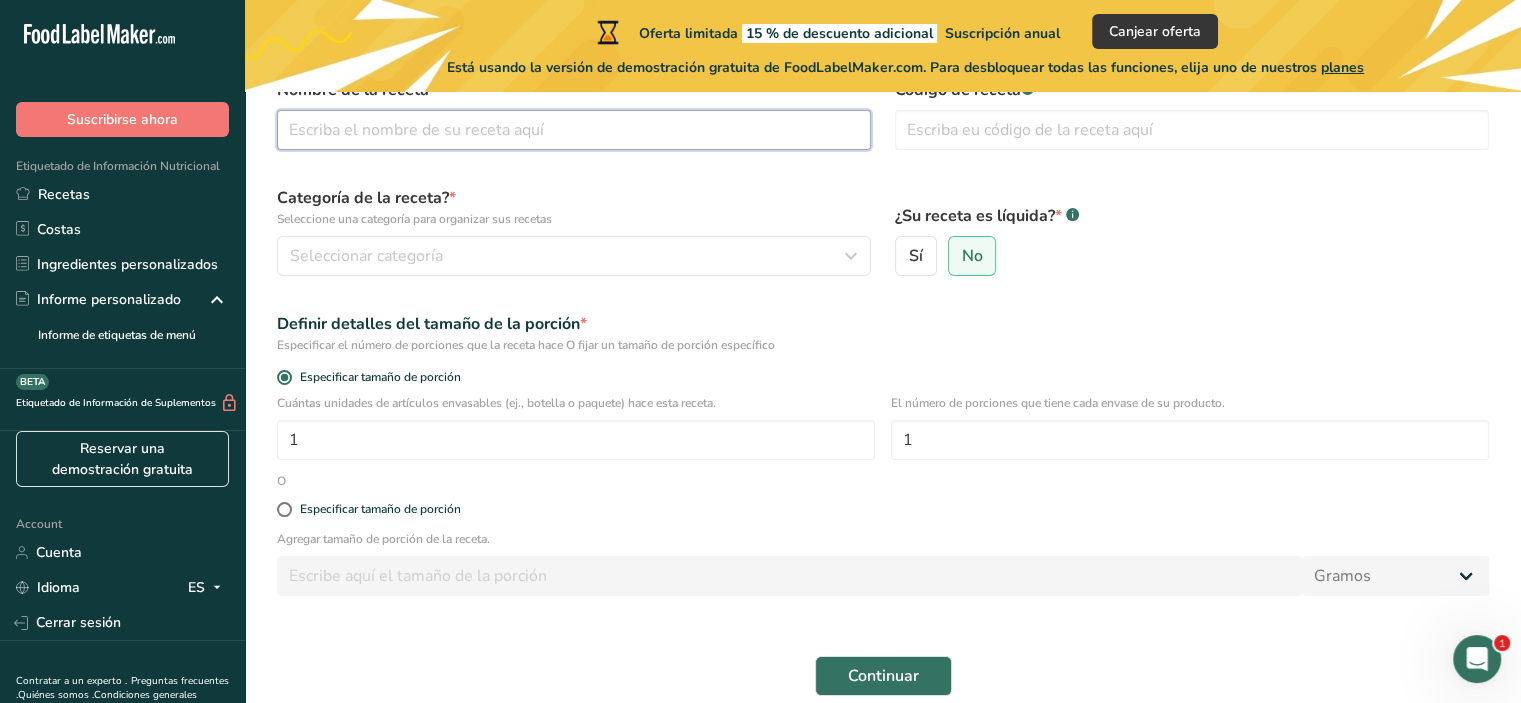scroll, scrollTop: 0, scrollLeft: 0, axis: both 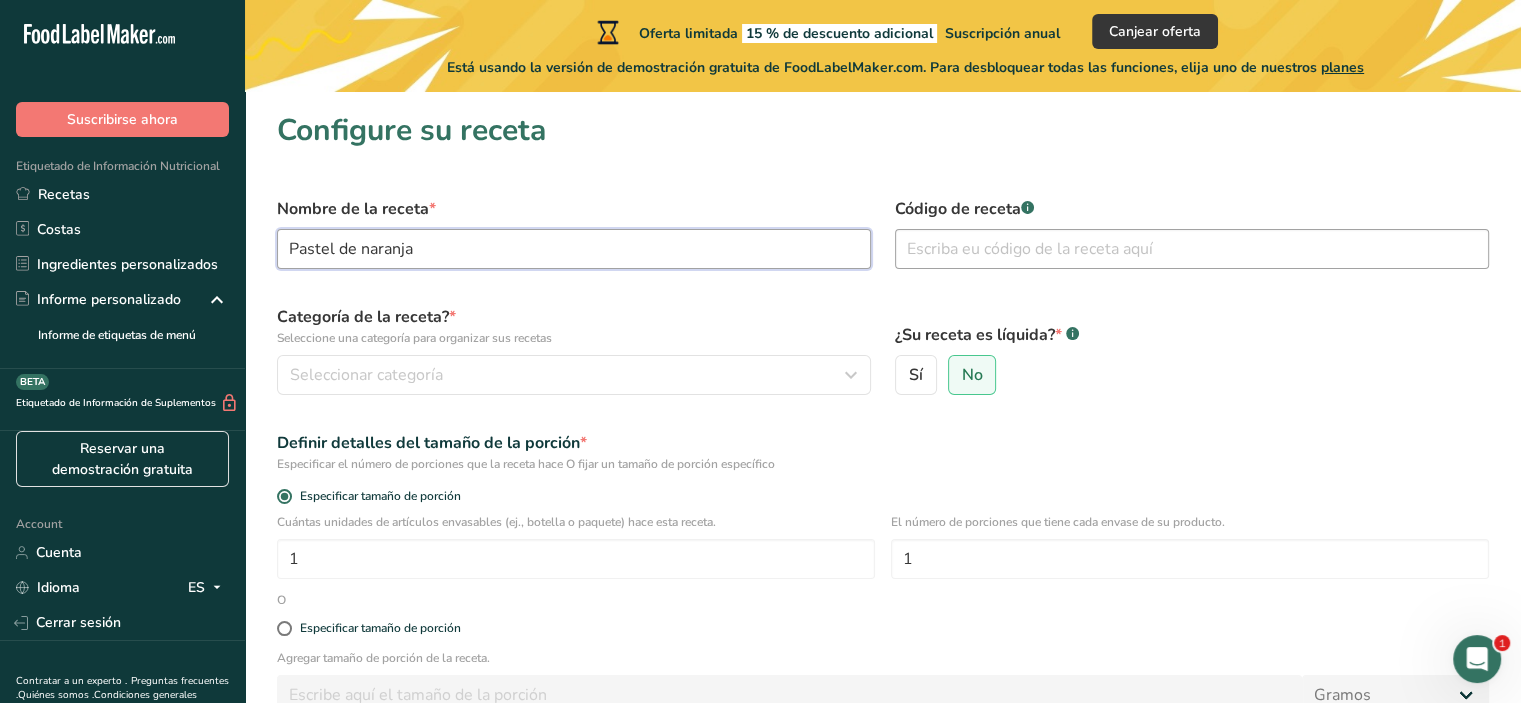 type on "Pastel de naranja" 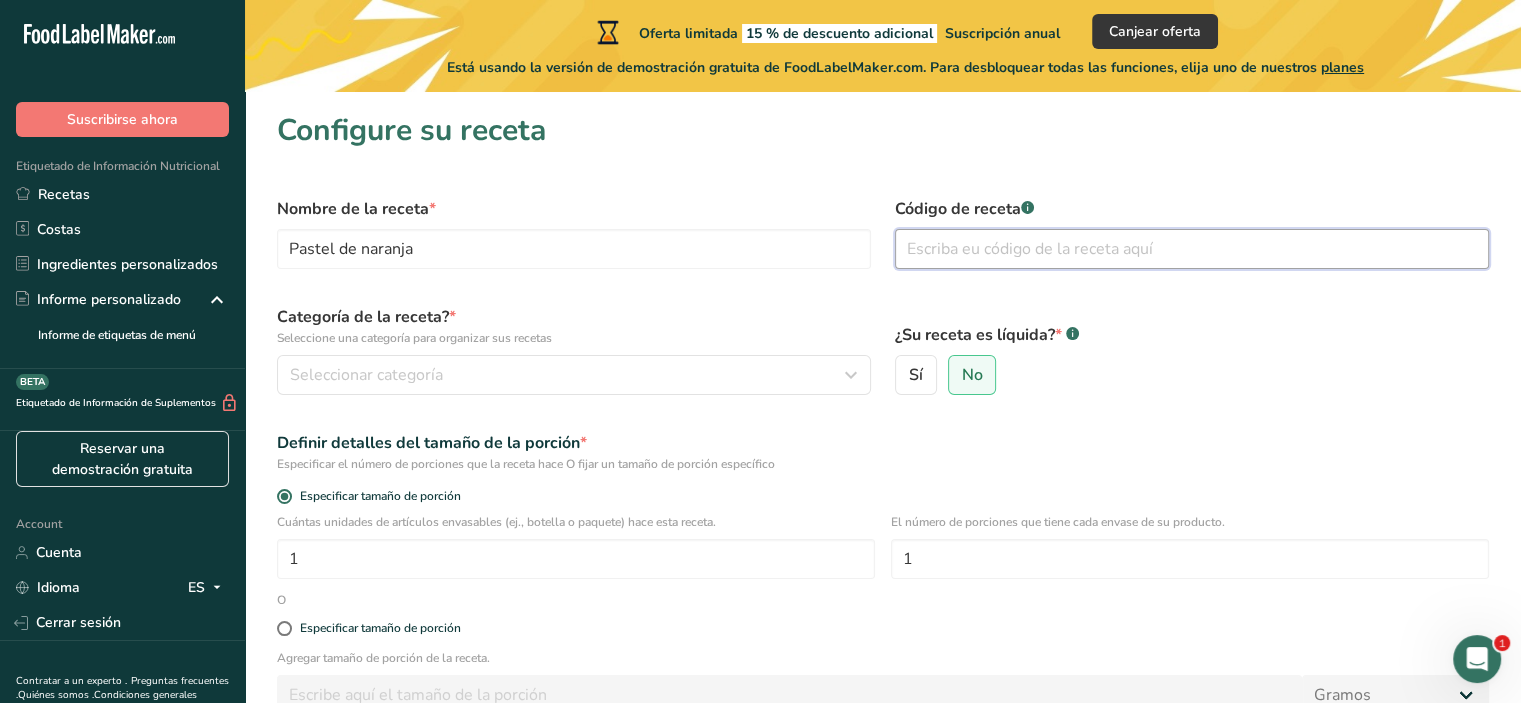 click at bounding box center (1192, 249) 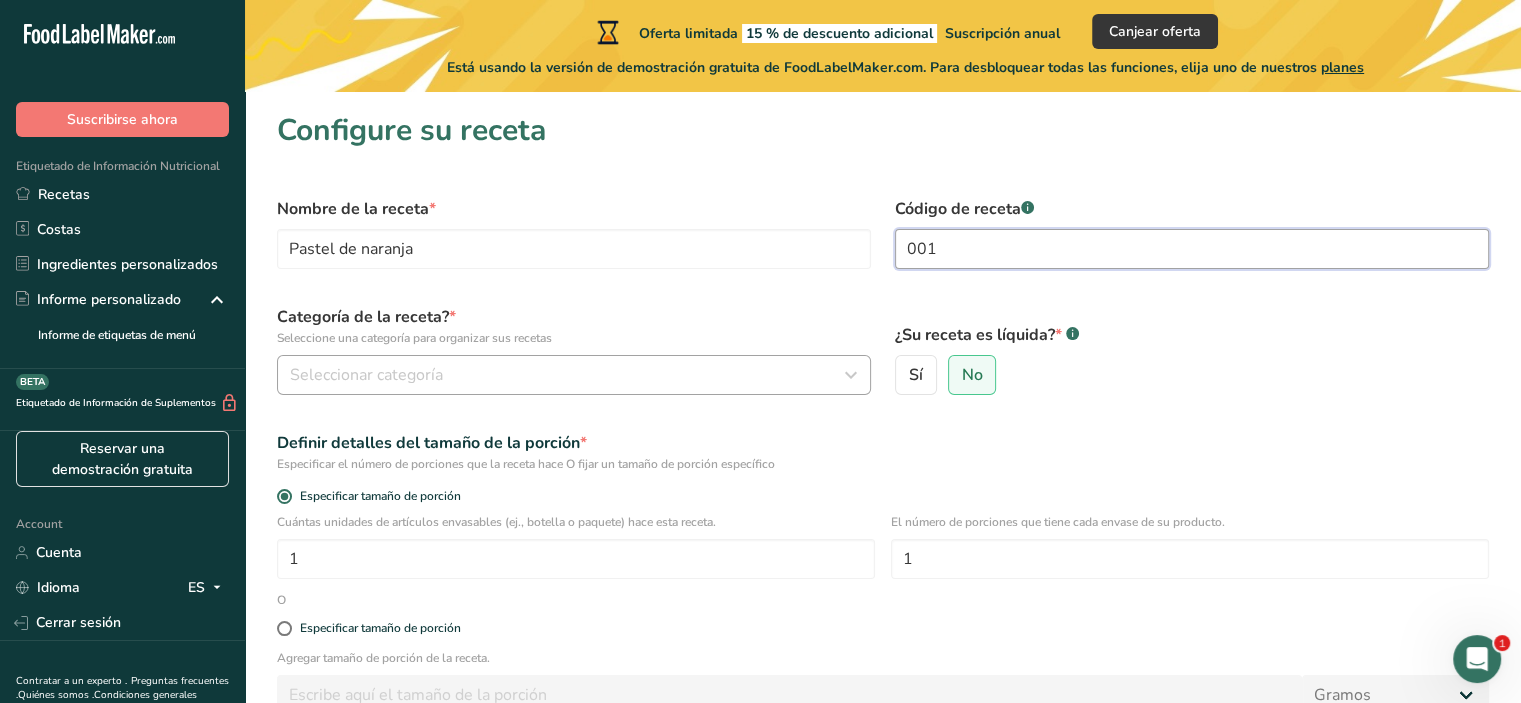 type on "001" 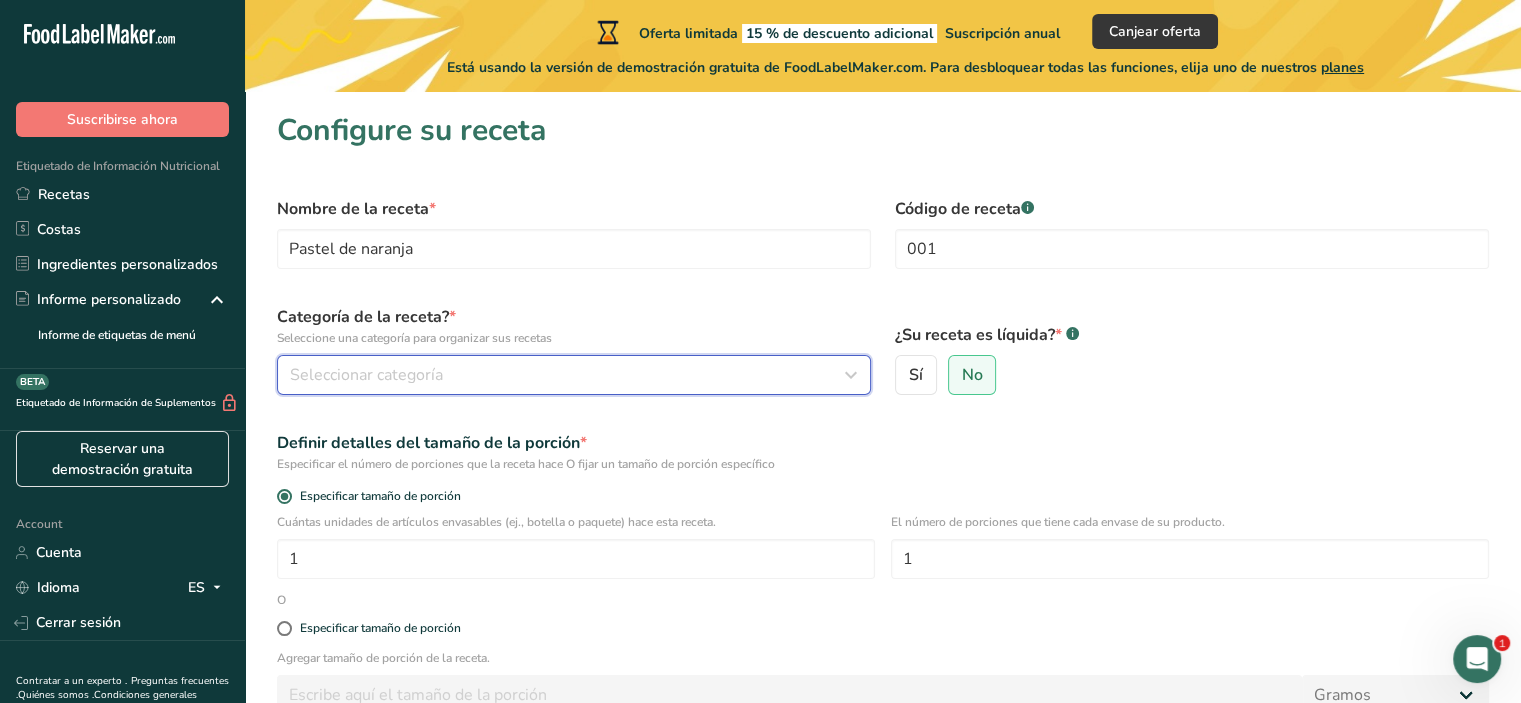 click on "Seleccionar categoría" at bounding box center [366, 375] 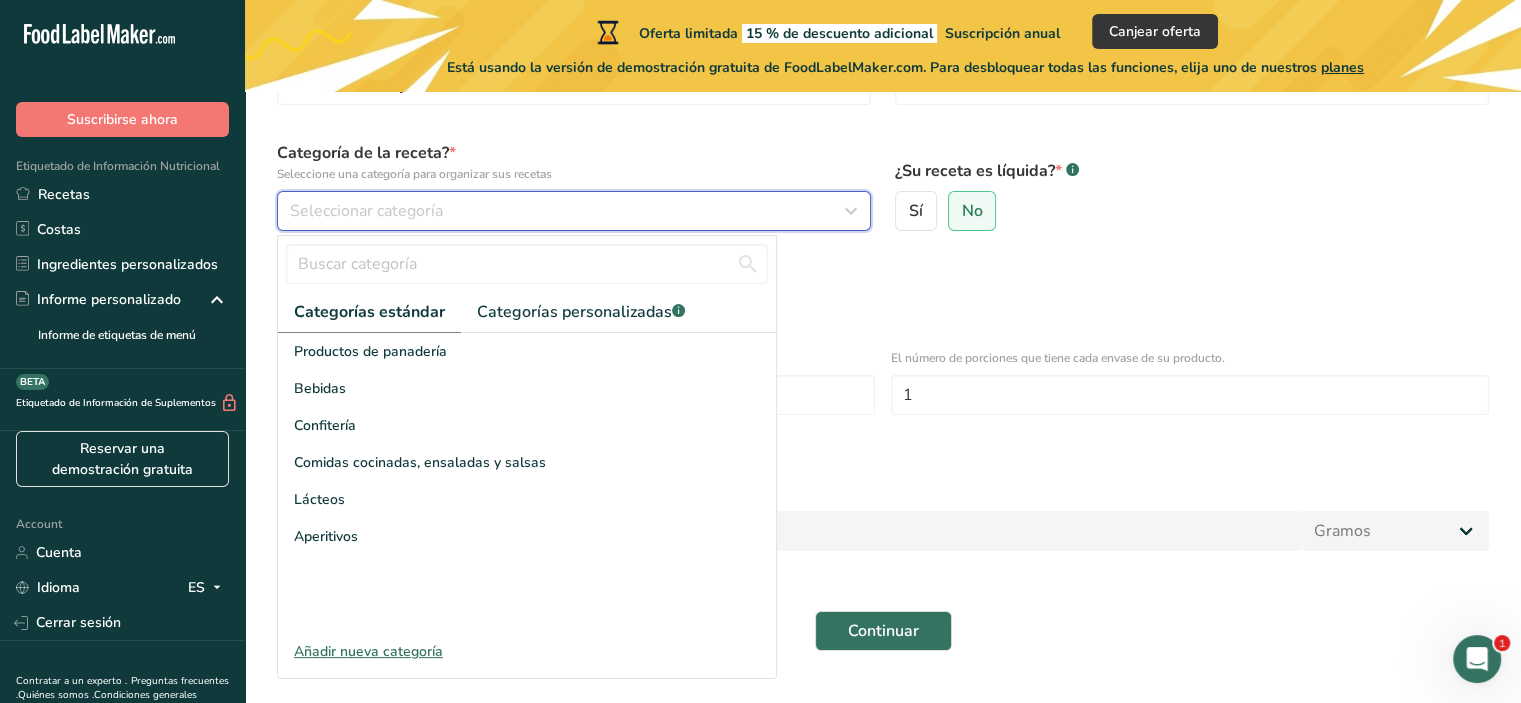 scroll, scrollTop: 208, scrollLeft: 0, axis: vertical 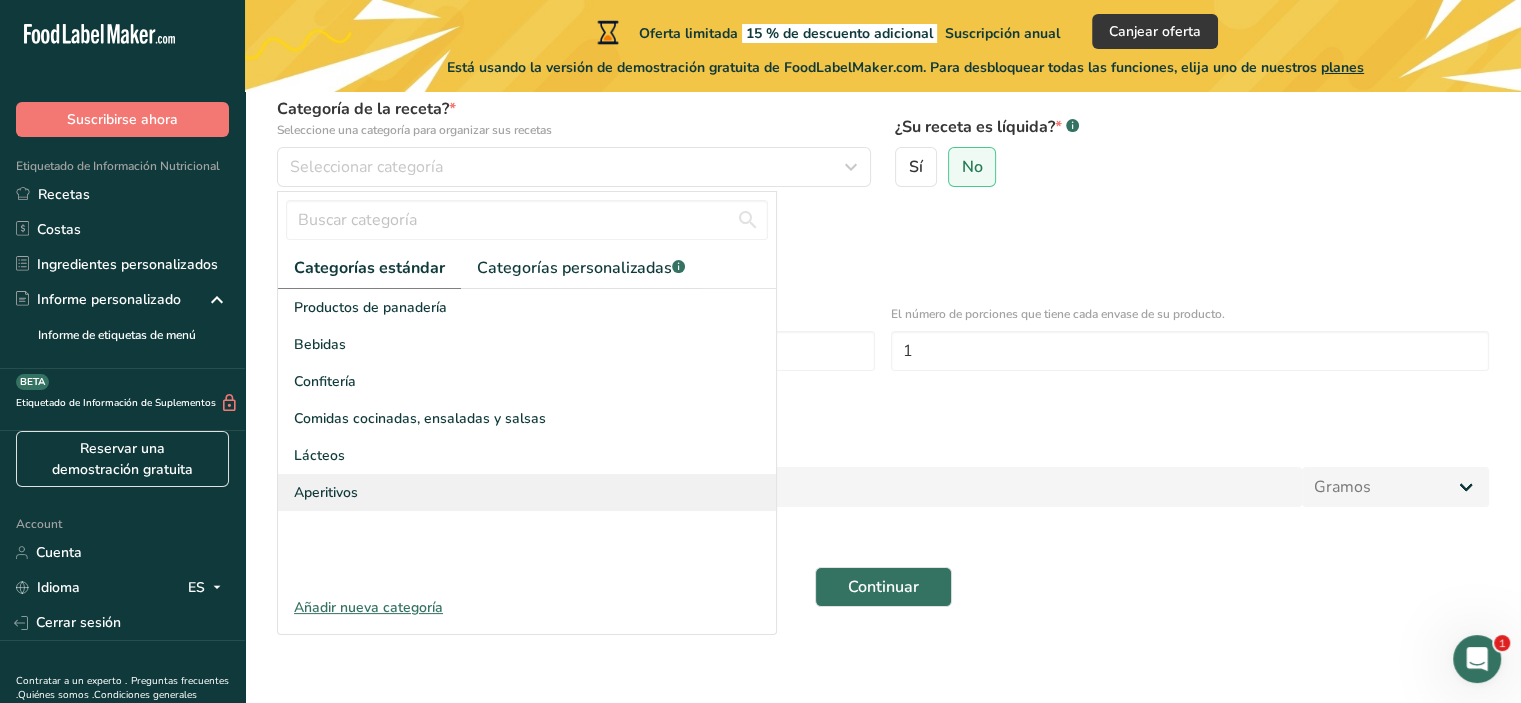 click on "Aperitivos" at bounding box center (326, 492) 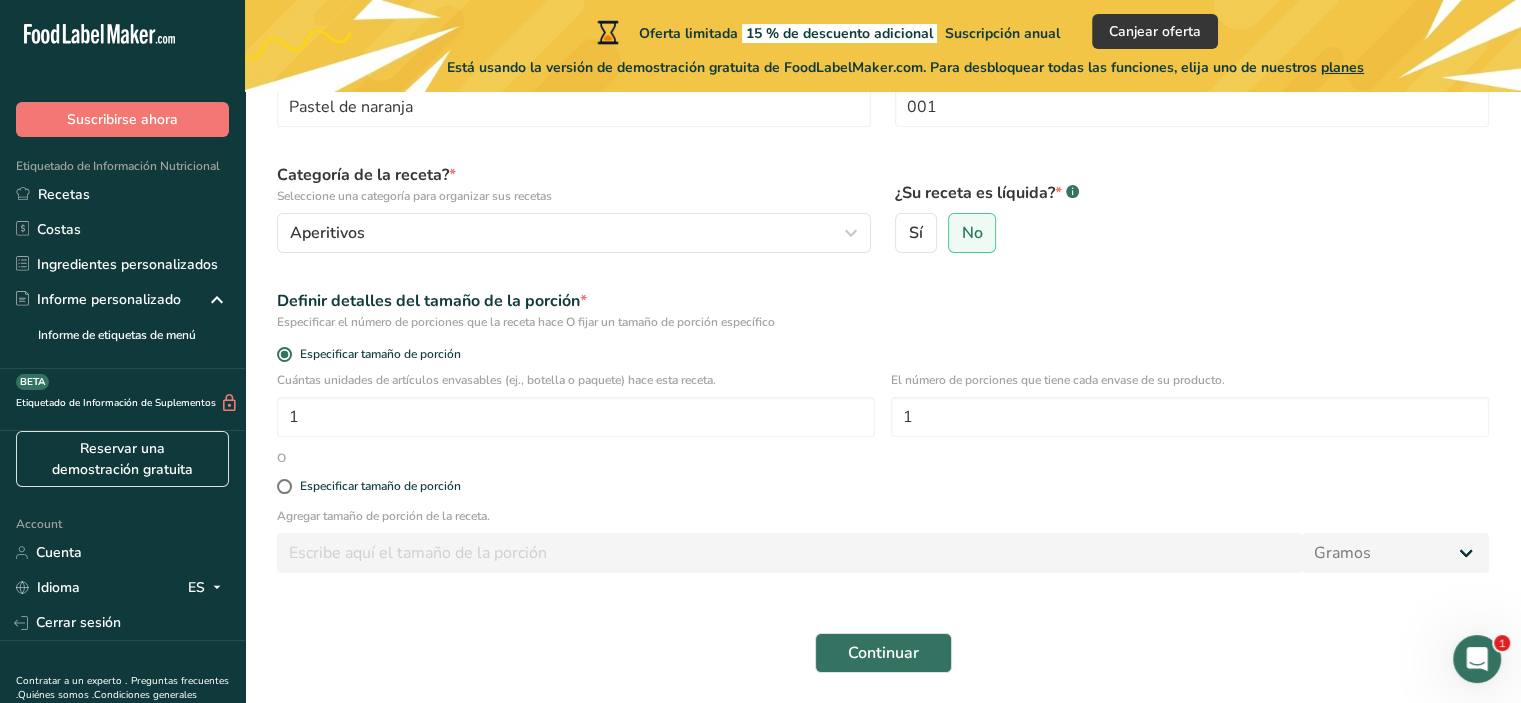 scroll, scrollTop: 108, scrollLeft: 0, axis: vertical 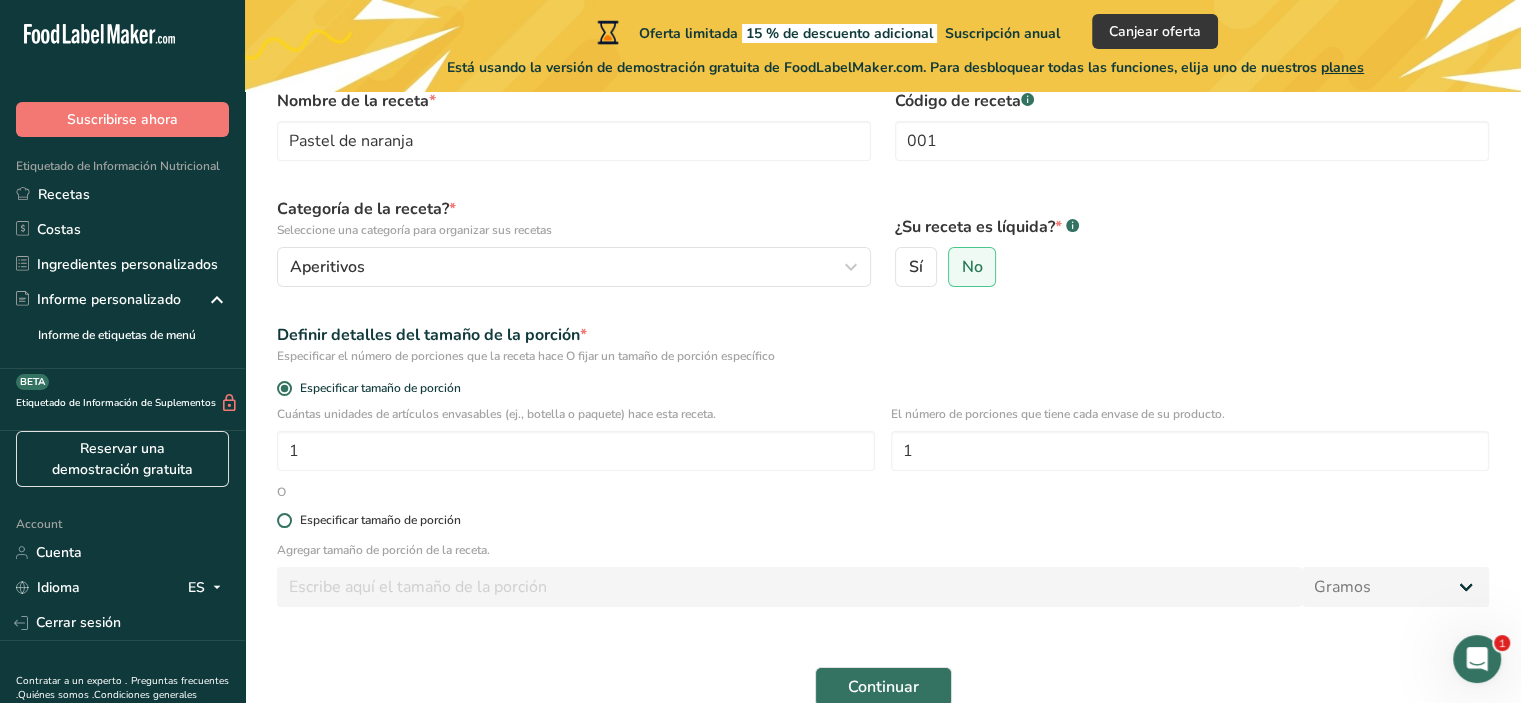 click on "Especificar tamaño de porción" at bounding box center (376, 520) 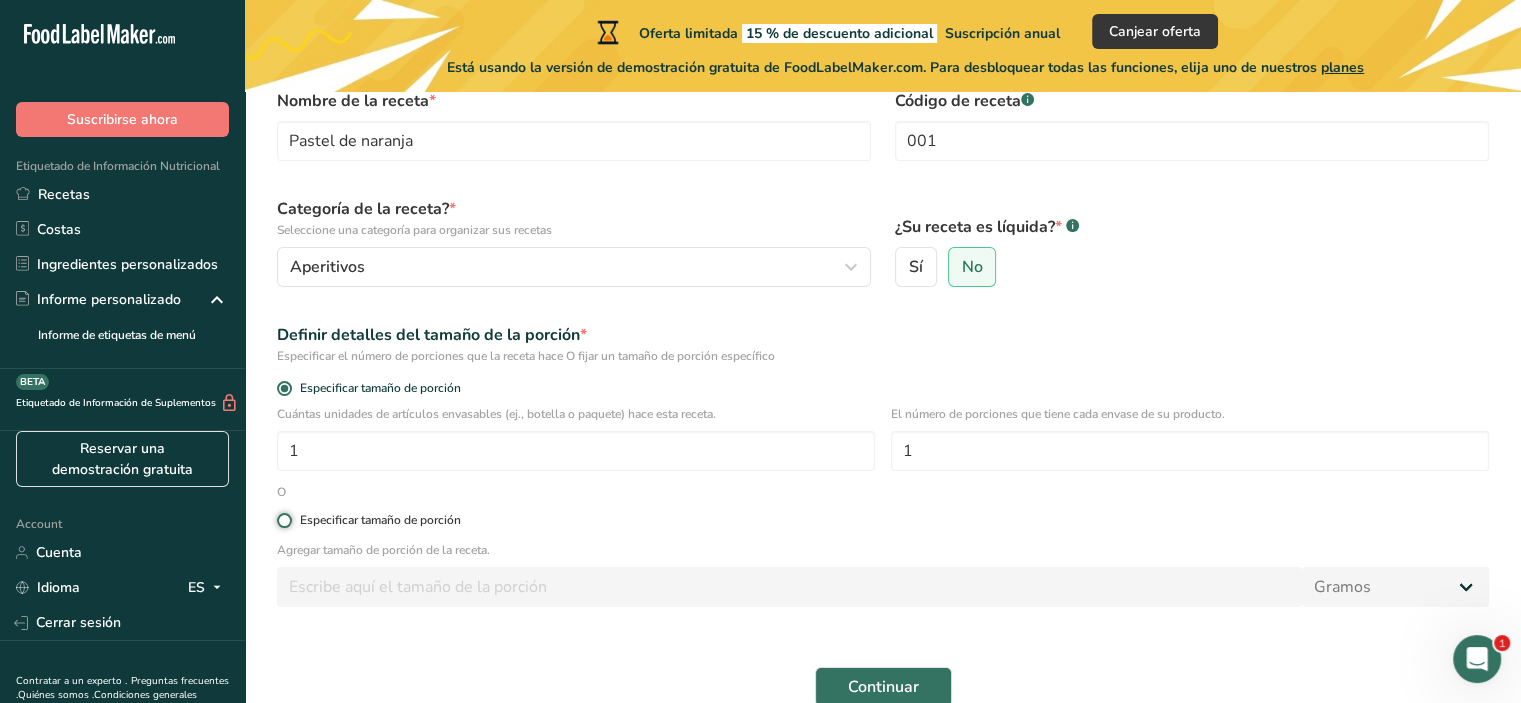 click on "Especificar tamaño de porción" at bounding box center (283, 520) 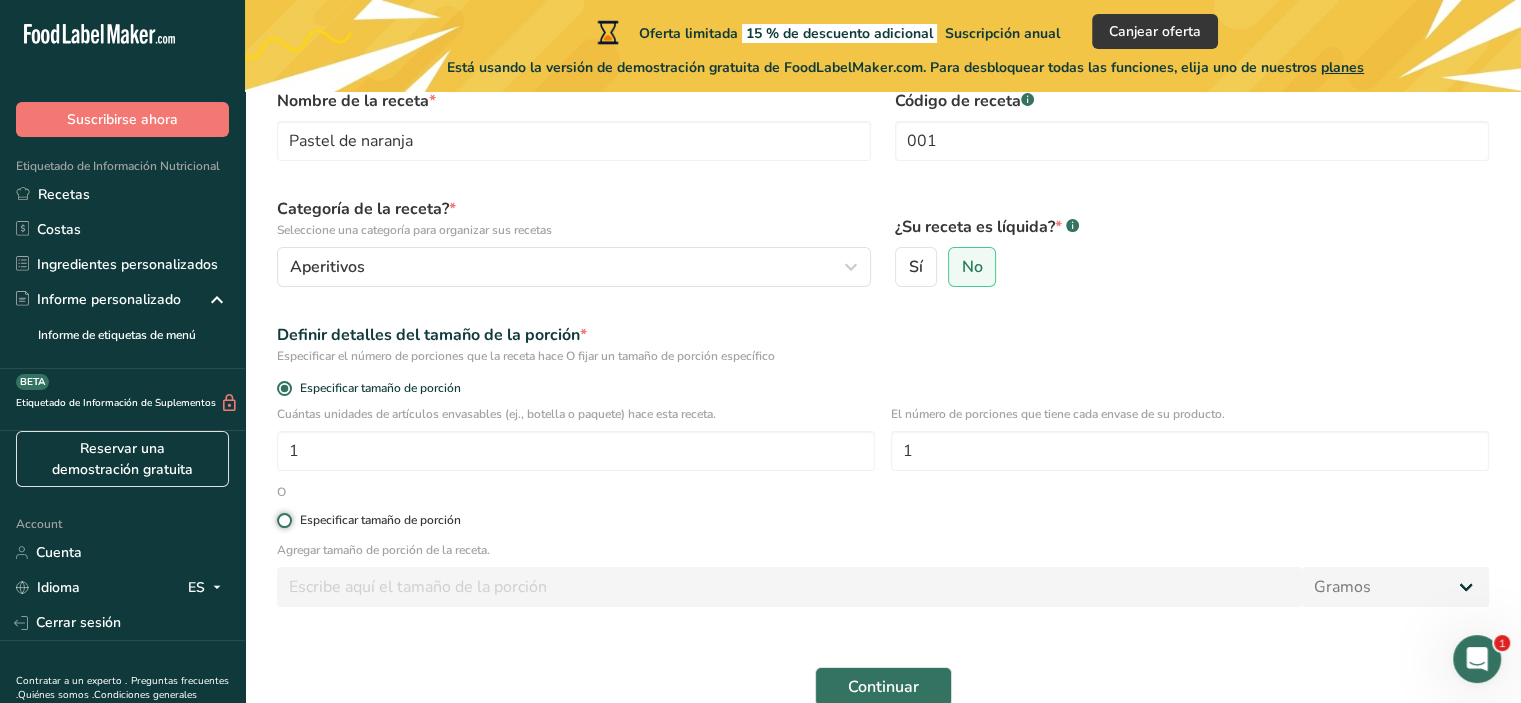 radio on "true" 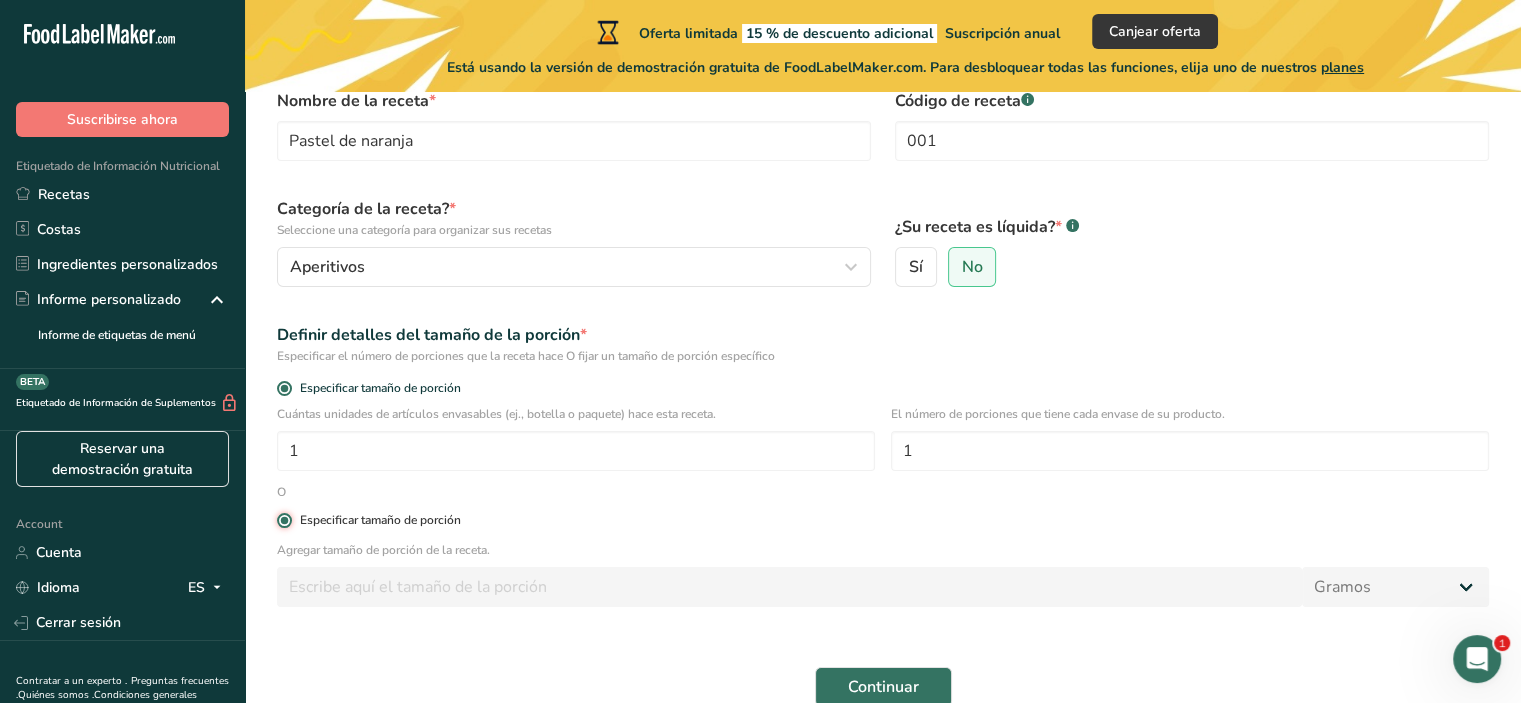 radio on "false" 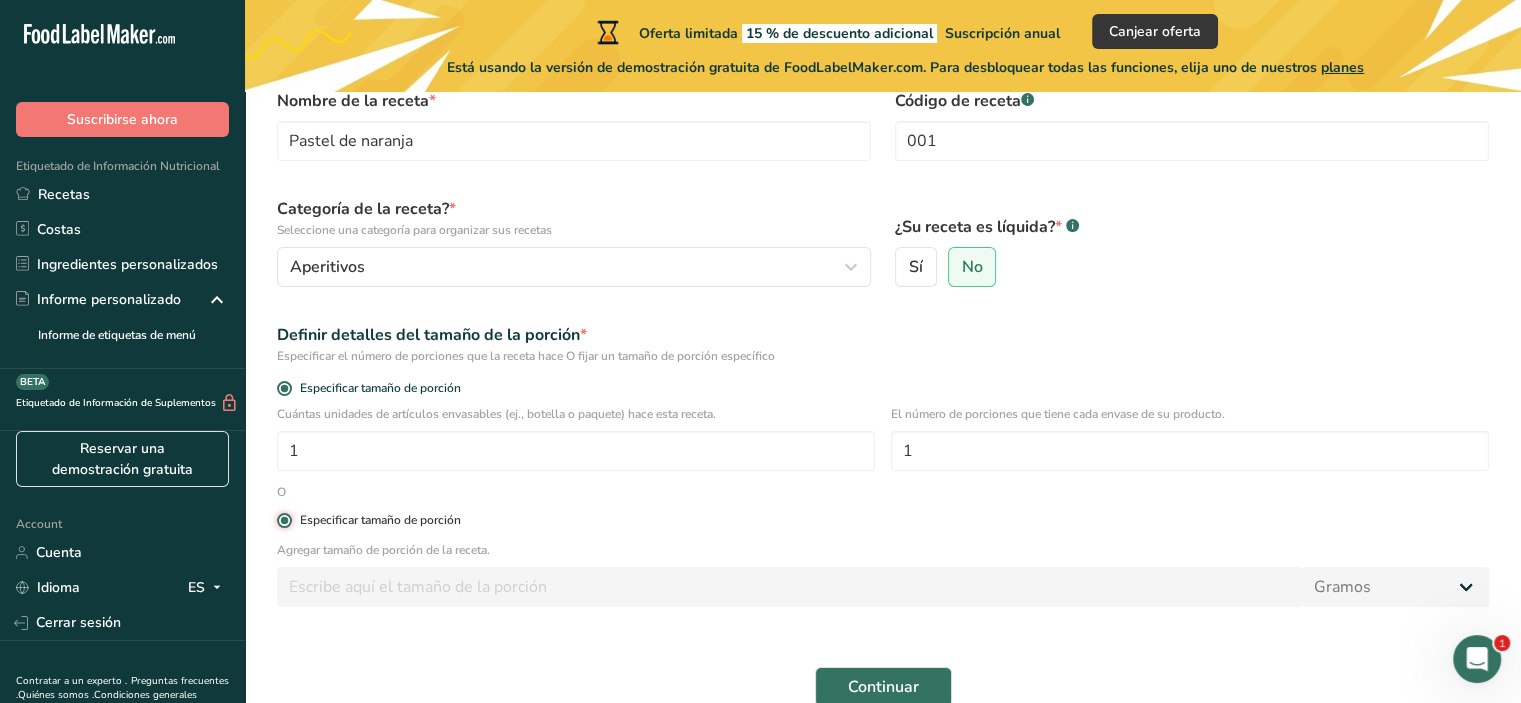 type 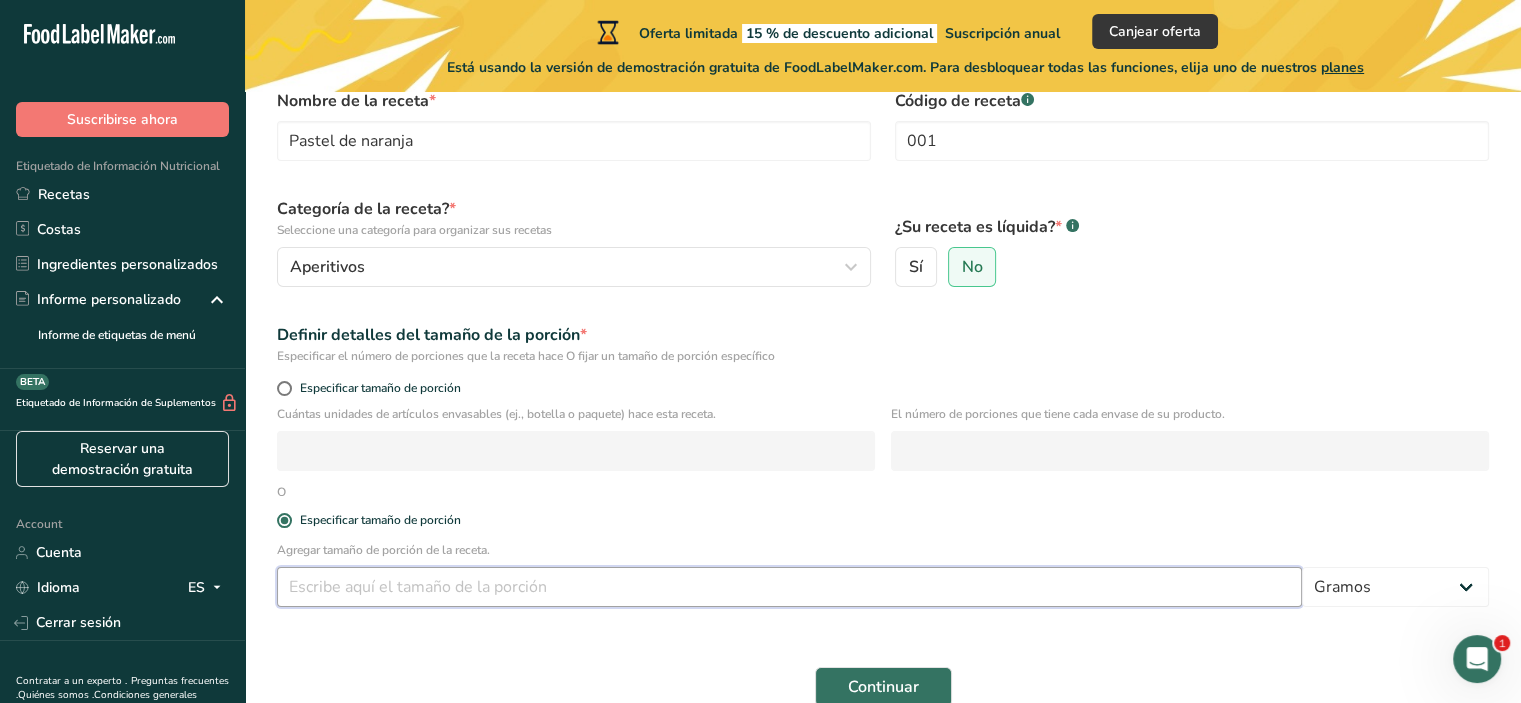 click at bounding box center [789, 587] 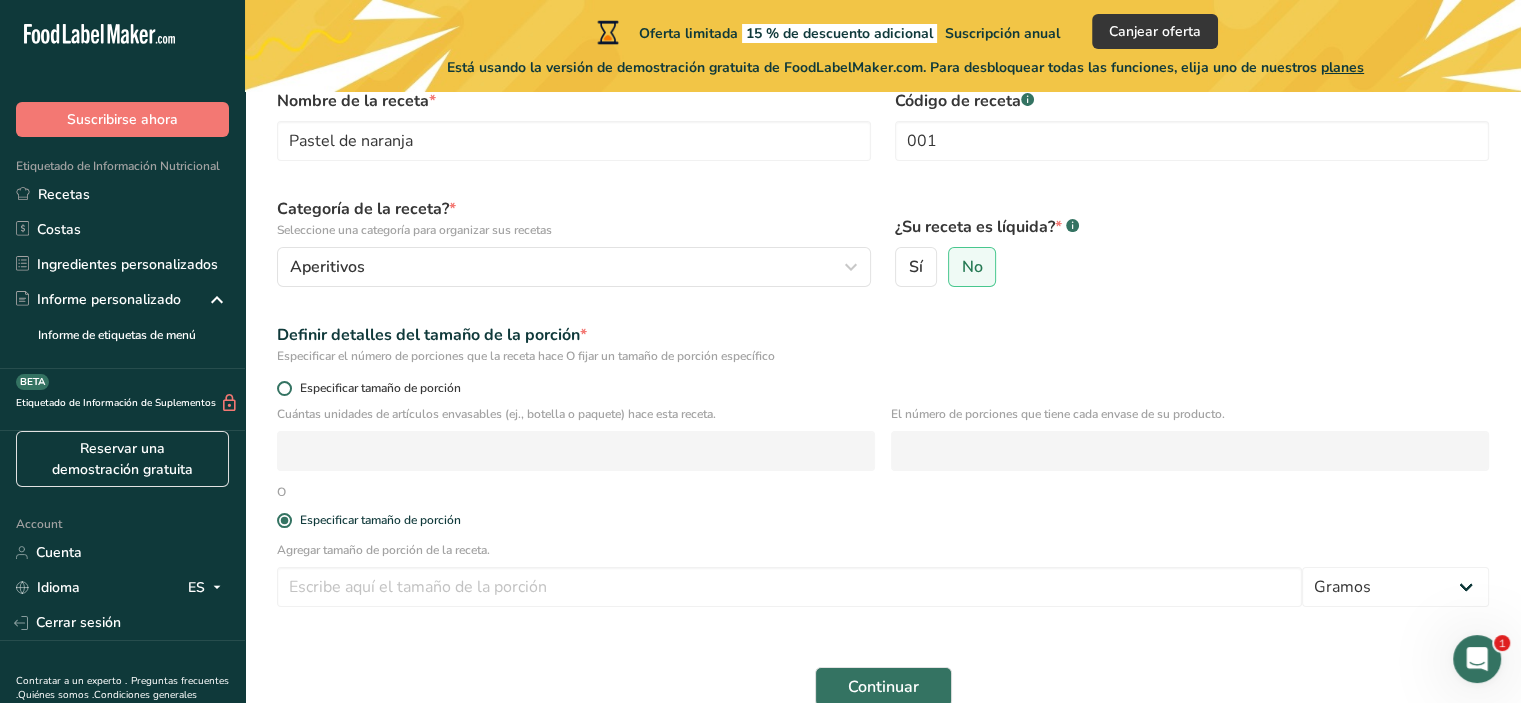 click at bounding box center (284, 388) 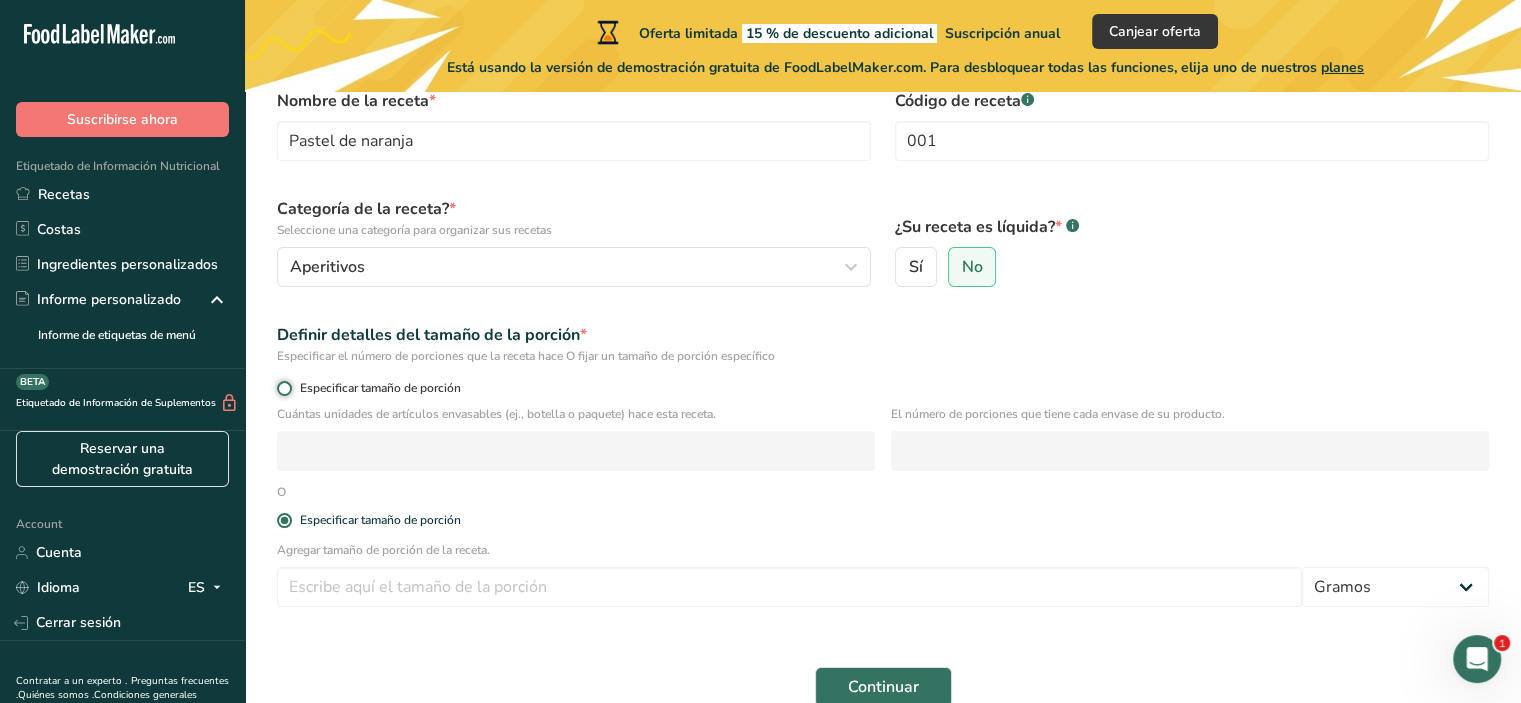 click on "Especificar tamaño de porción" at bounding box center [283, 388] 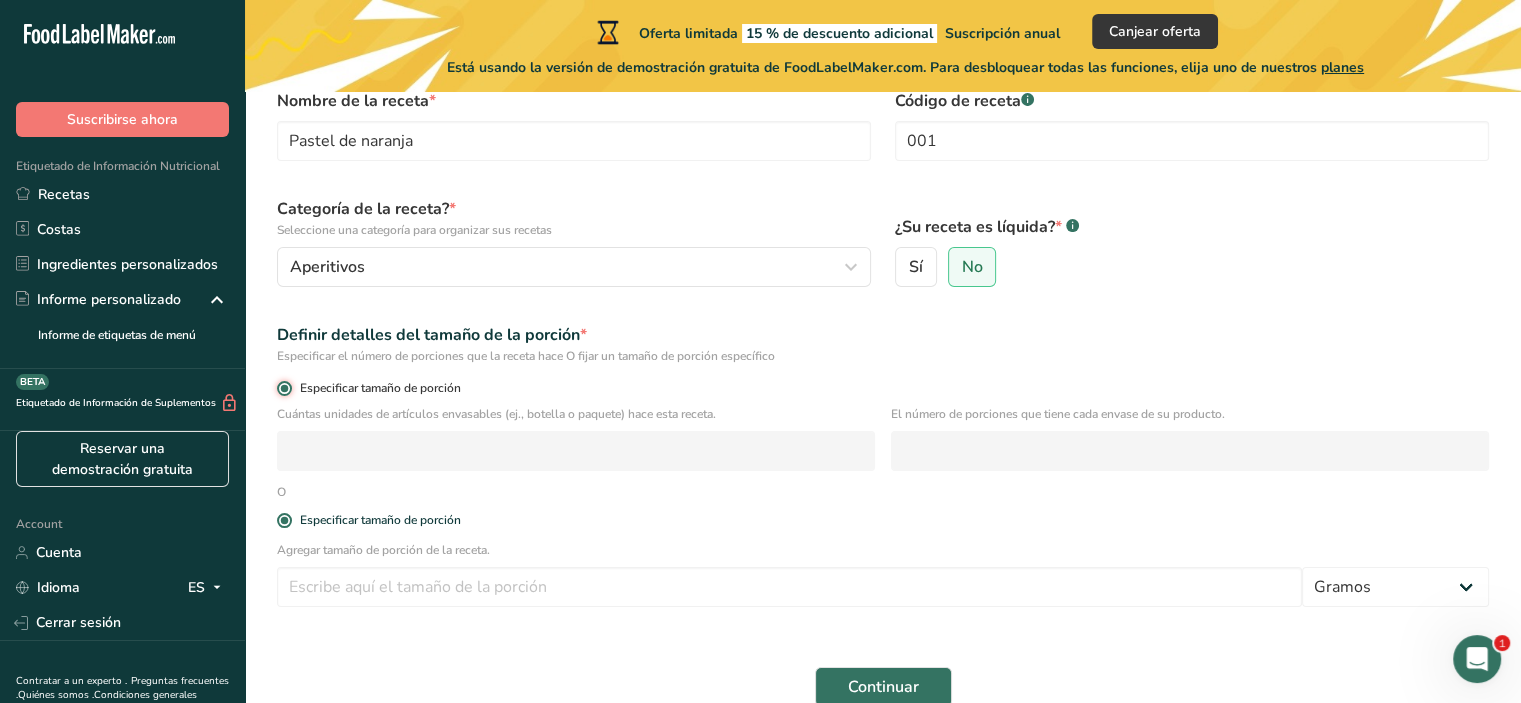 radio on "false" 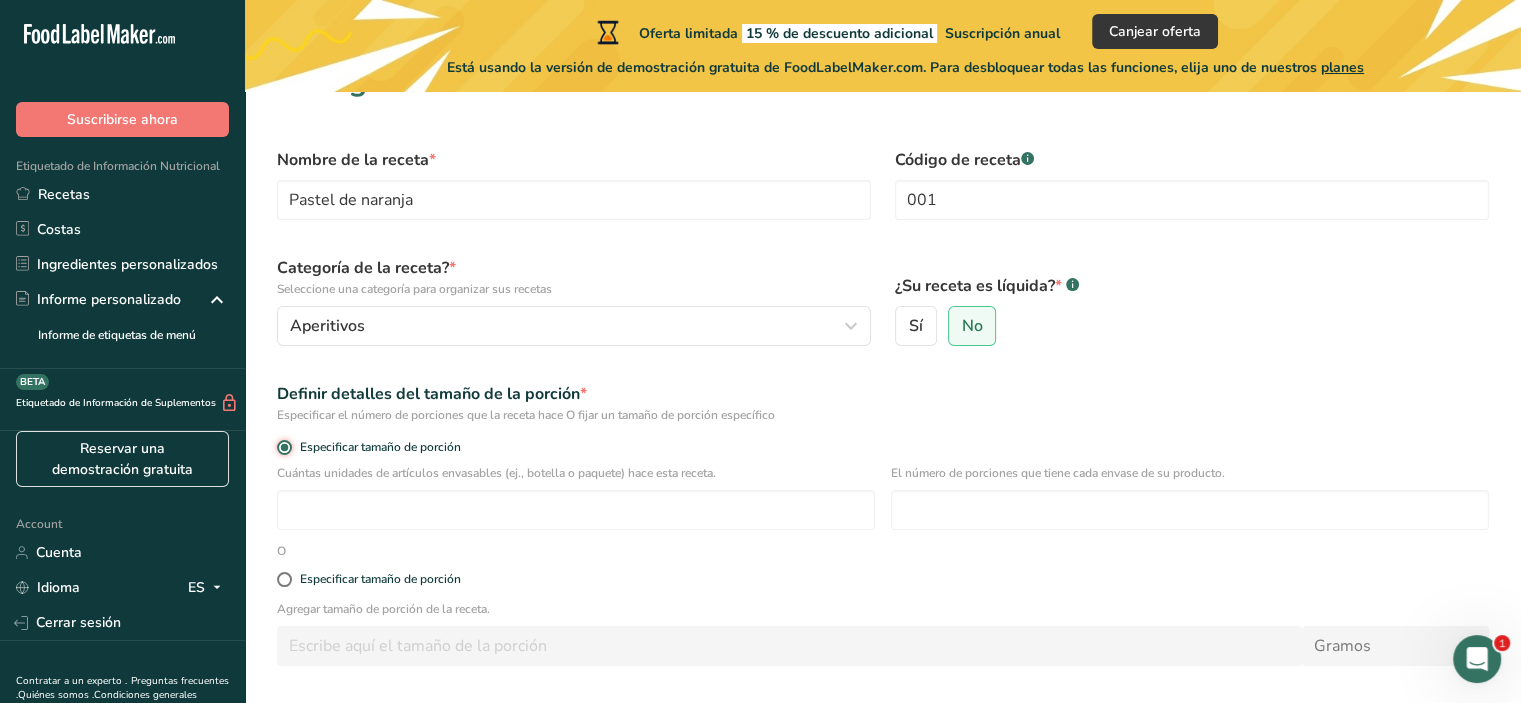 scroll, scrollTop: 0, scrollLeft: 0, axis: both 